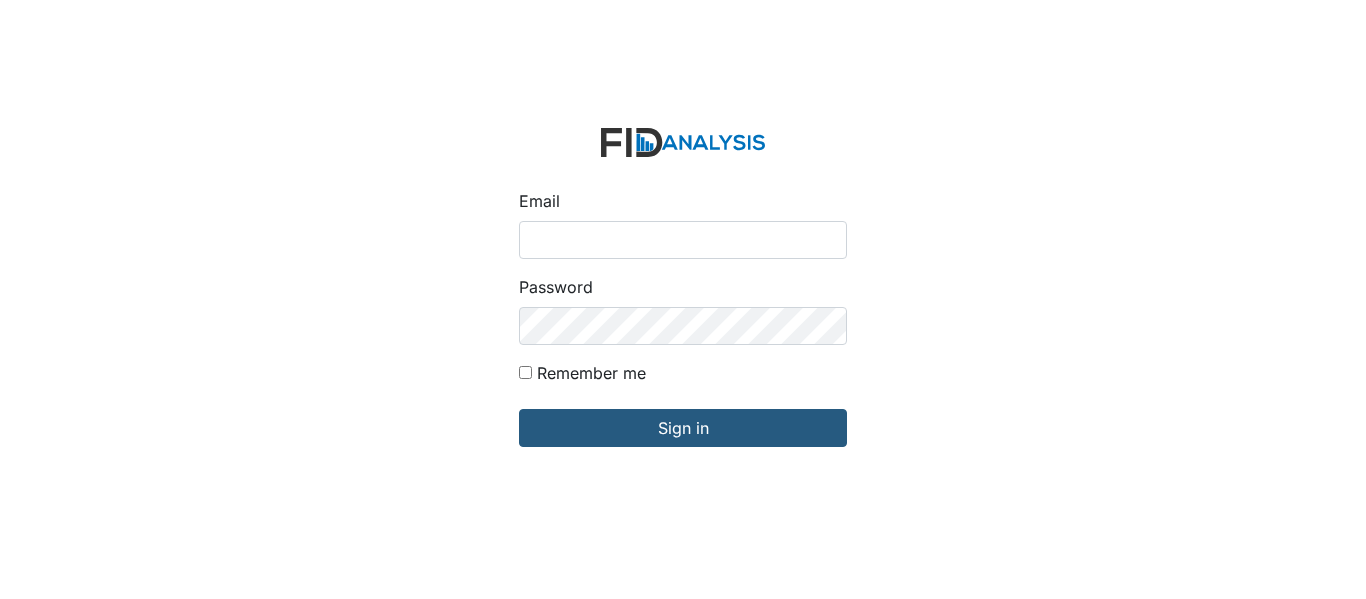 scroll, scrollTop: 0, scrollLeft: 0, axis: both 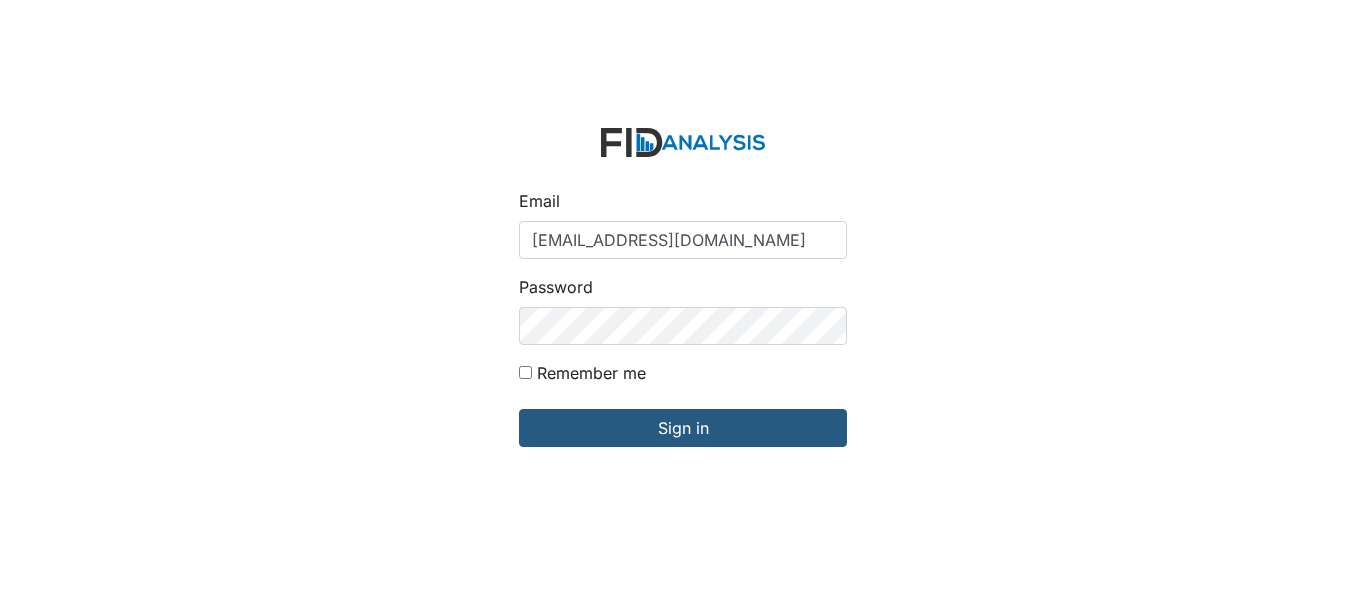 type on "[EMAIL_ADDRESS][DOMAIN_NAME]" 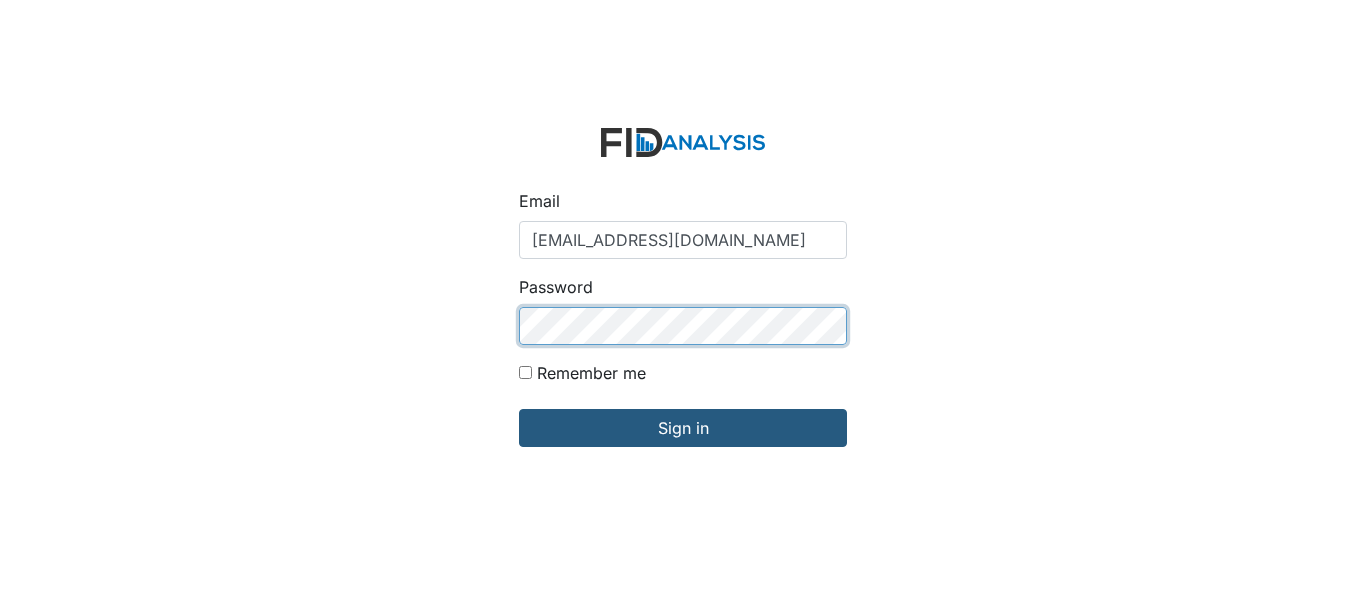 click on "Sign in" at bounding box center (683, 428) 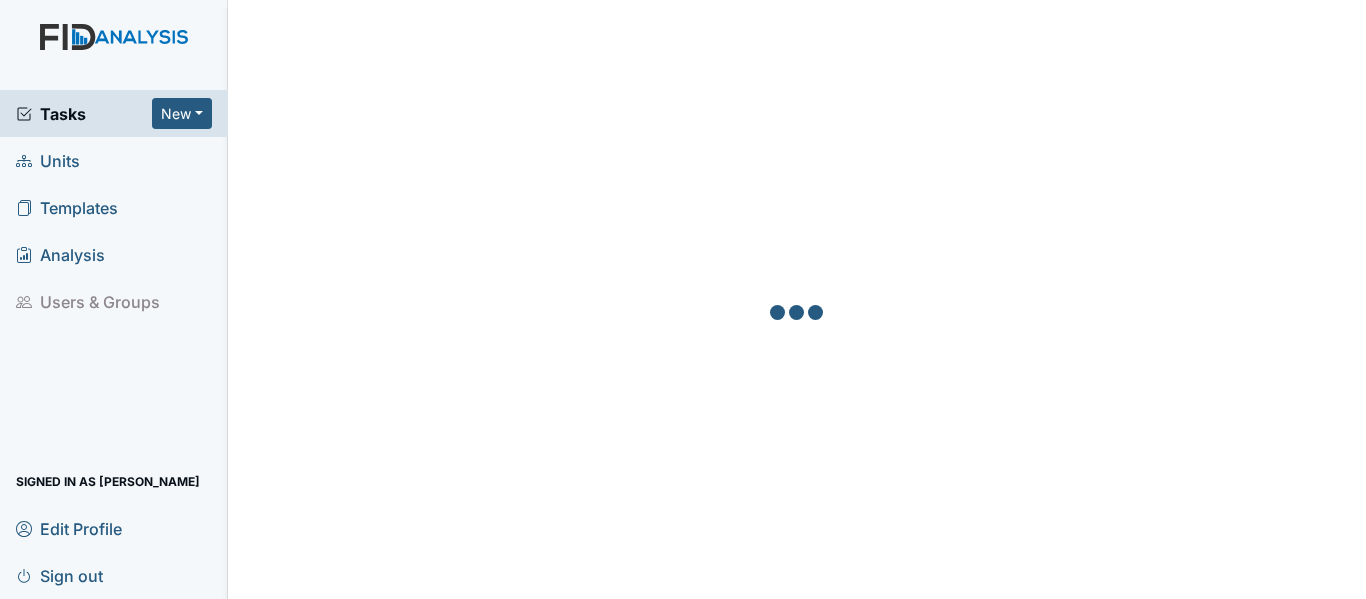 scroll, scrollTop: 0, scrollLeft: 0, axis: both 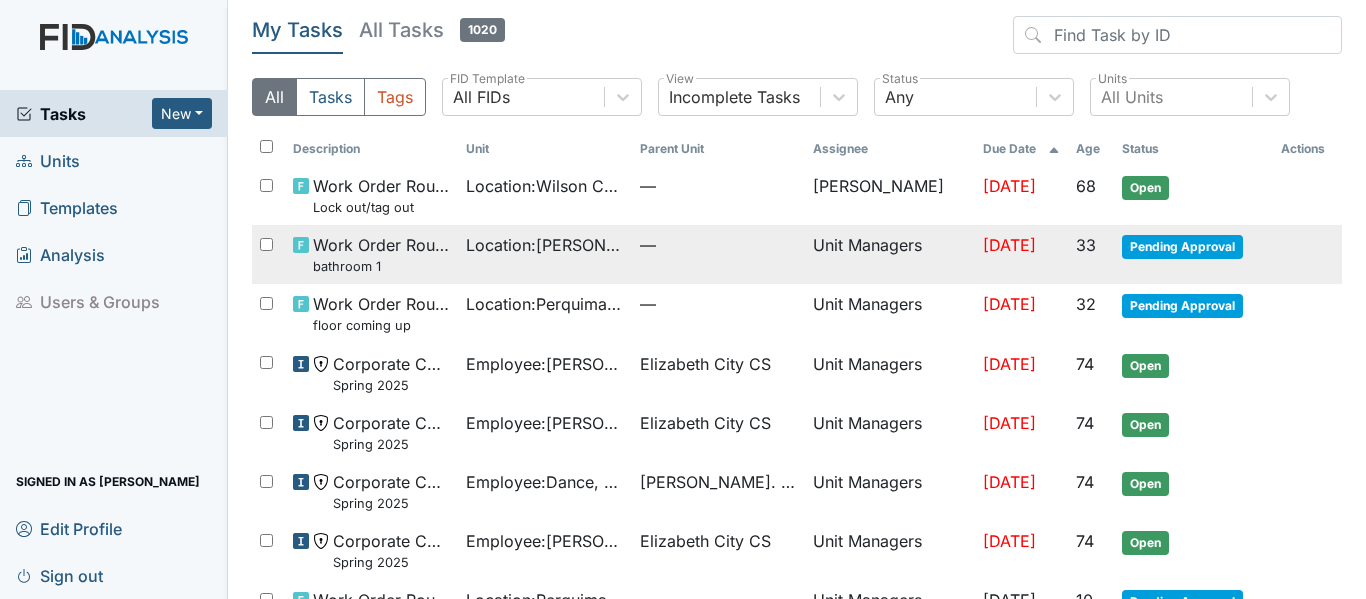 click on "Pending Approval" at bounding box center [1182, 247] 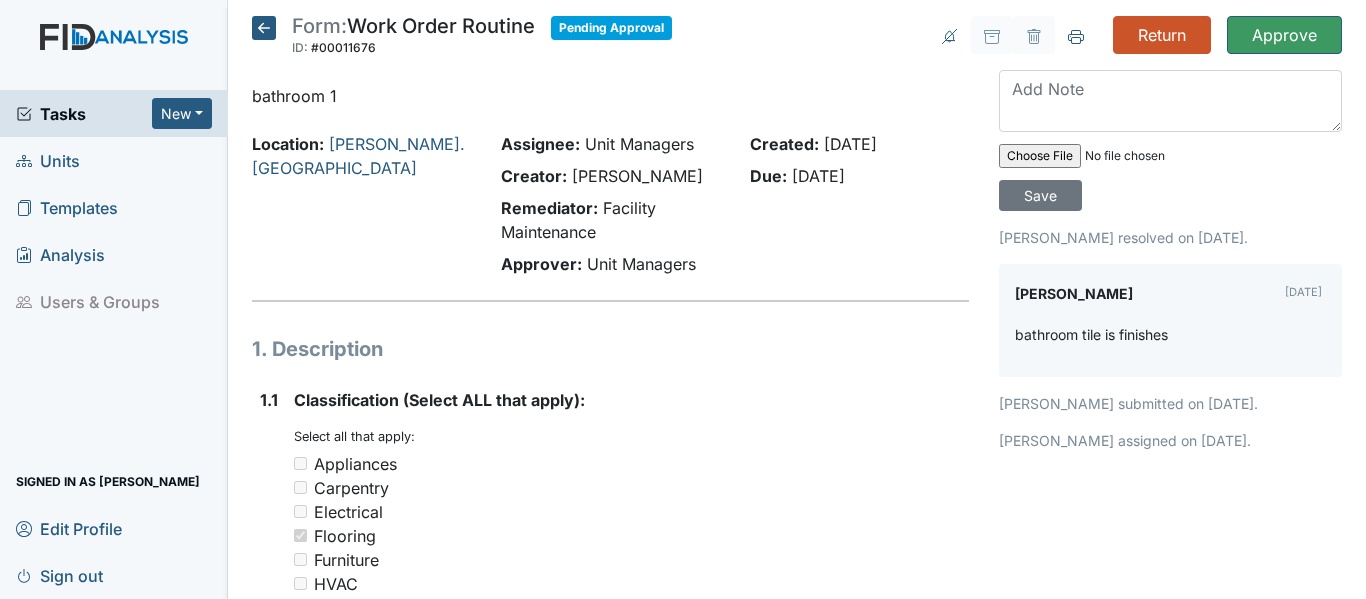 scroll, scrollTop: 0, scrollLeft: 0, axis: both 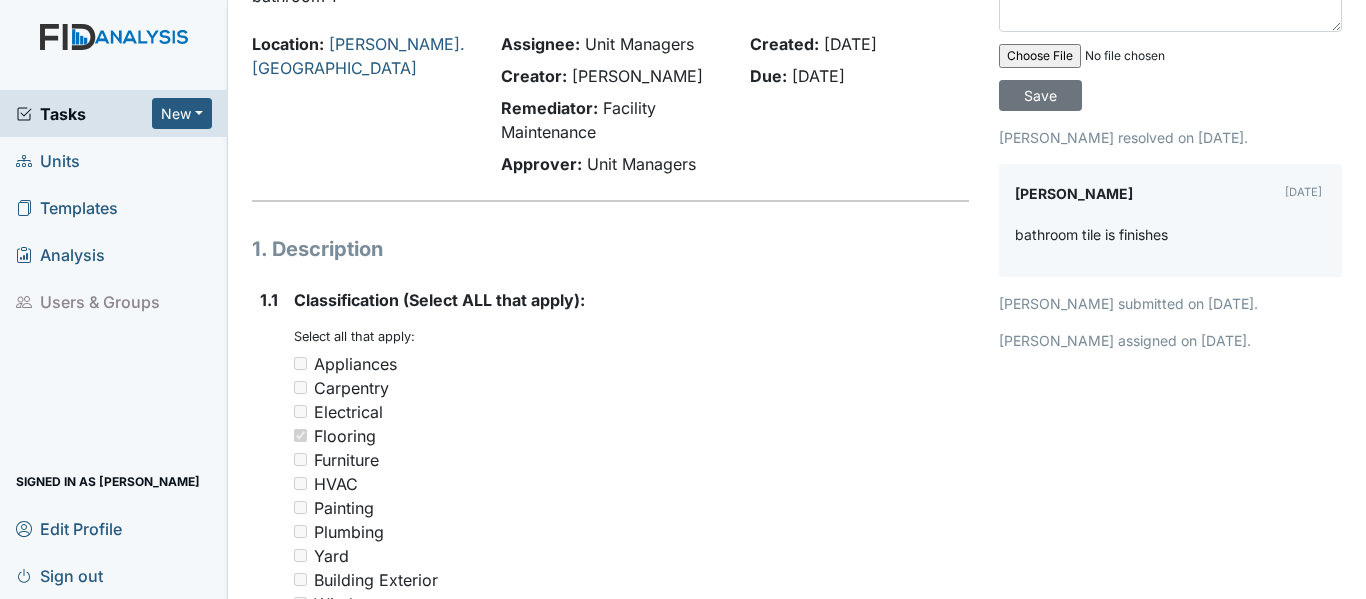 click on "Units" at bounding box center (48, 160) 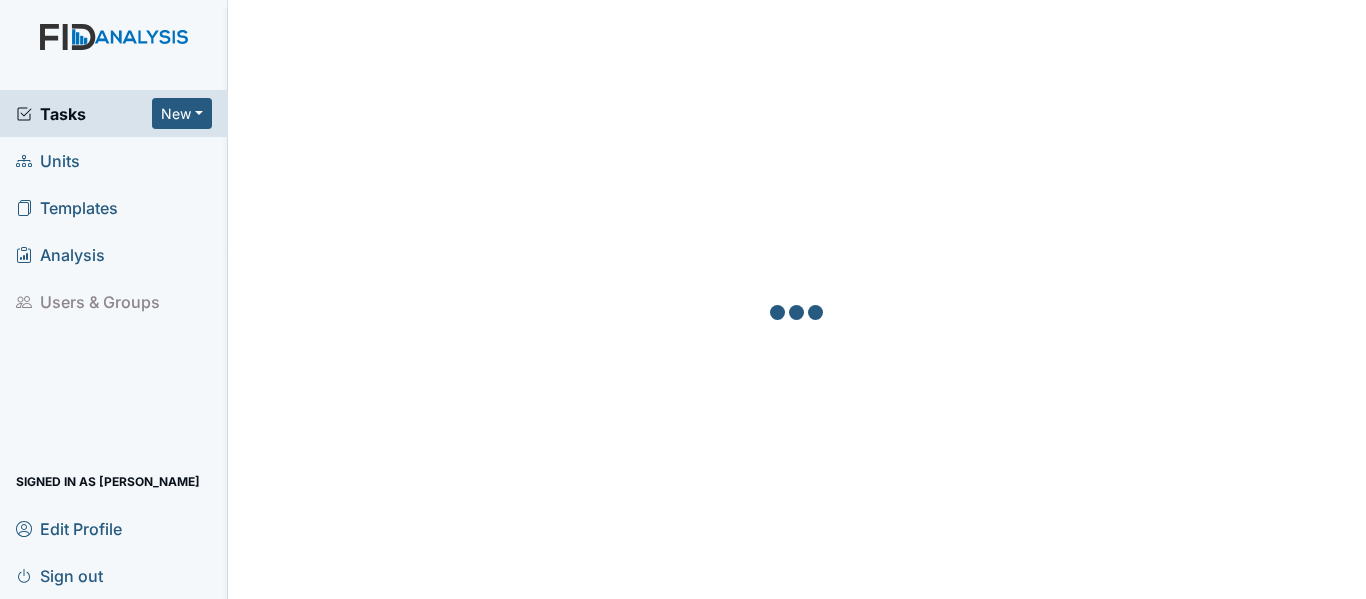 scroll, scrollTop: 0, scrollLeft: 0, axis: both 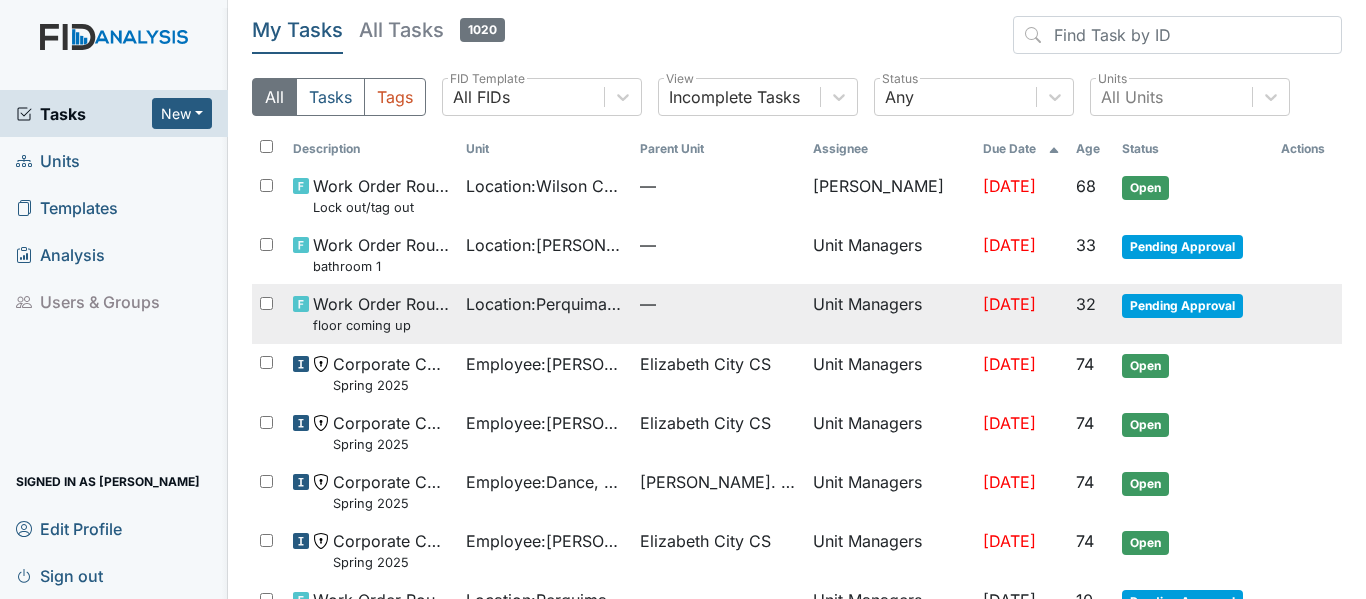 click on "Pending Approval" at bounding box center [1182, 306] 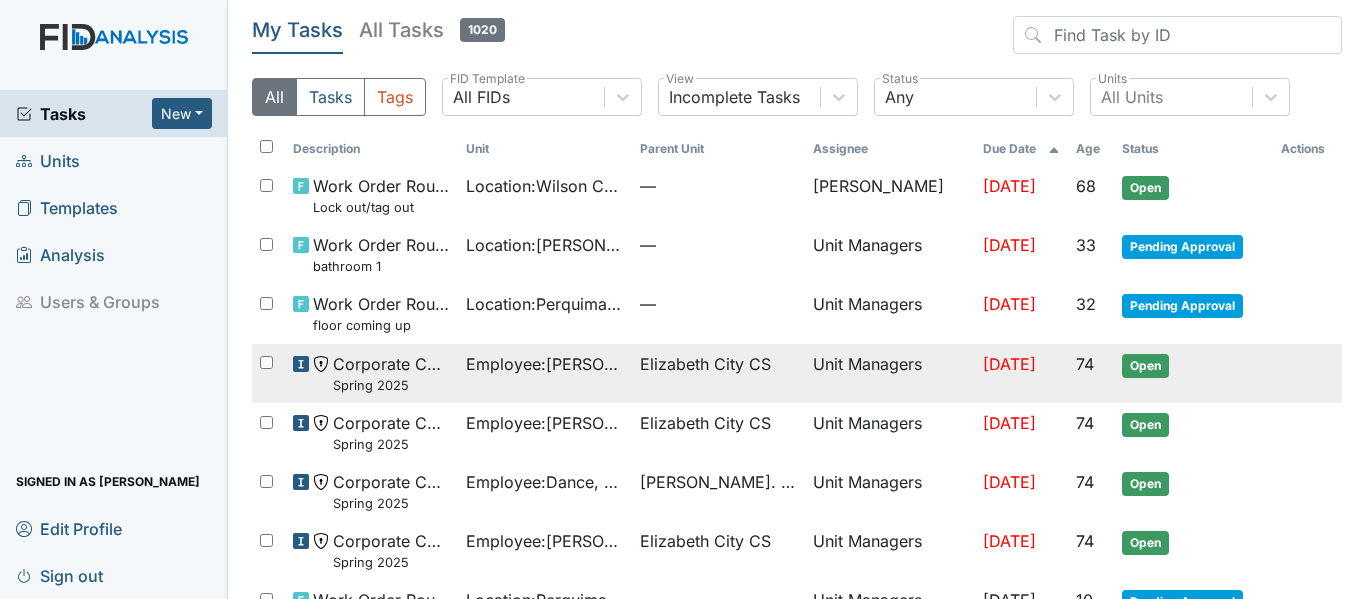 scroll, scrollTop: 100, scrollLeft: 0, axis: vertical 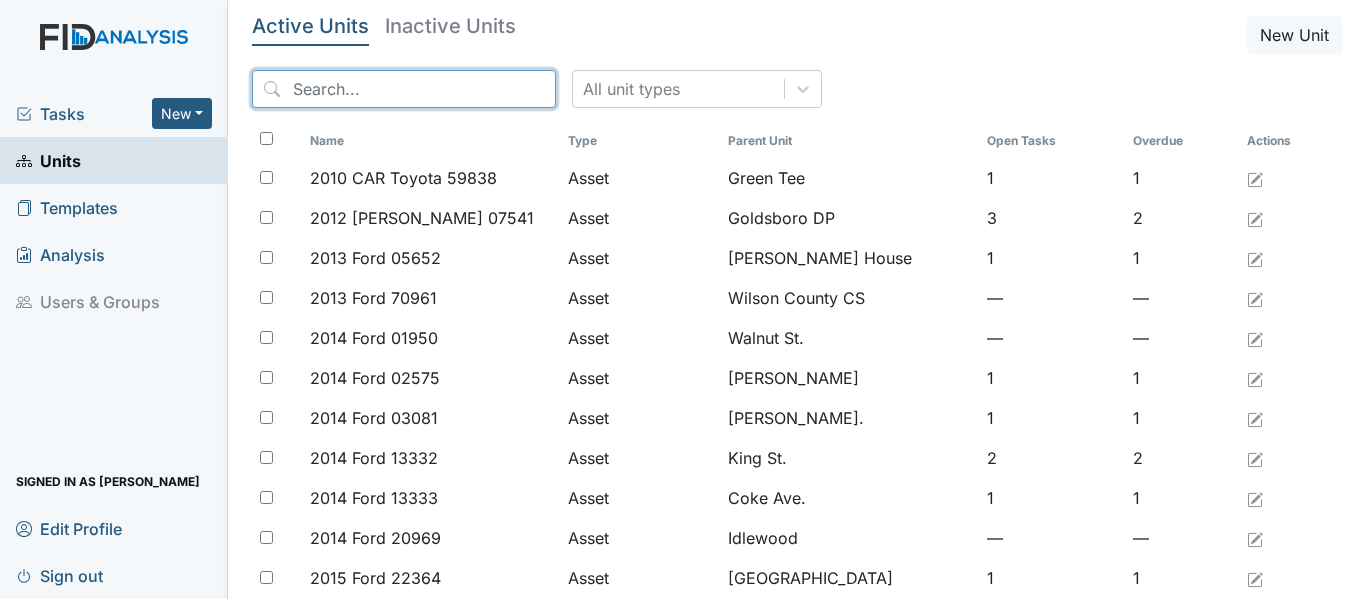 click at bounding box center [404, 89] 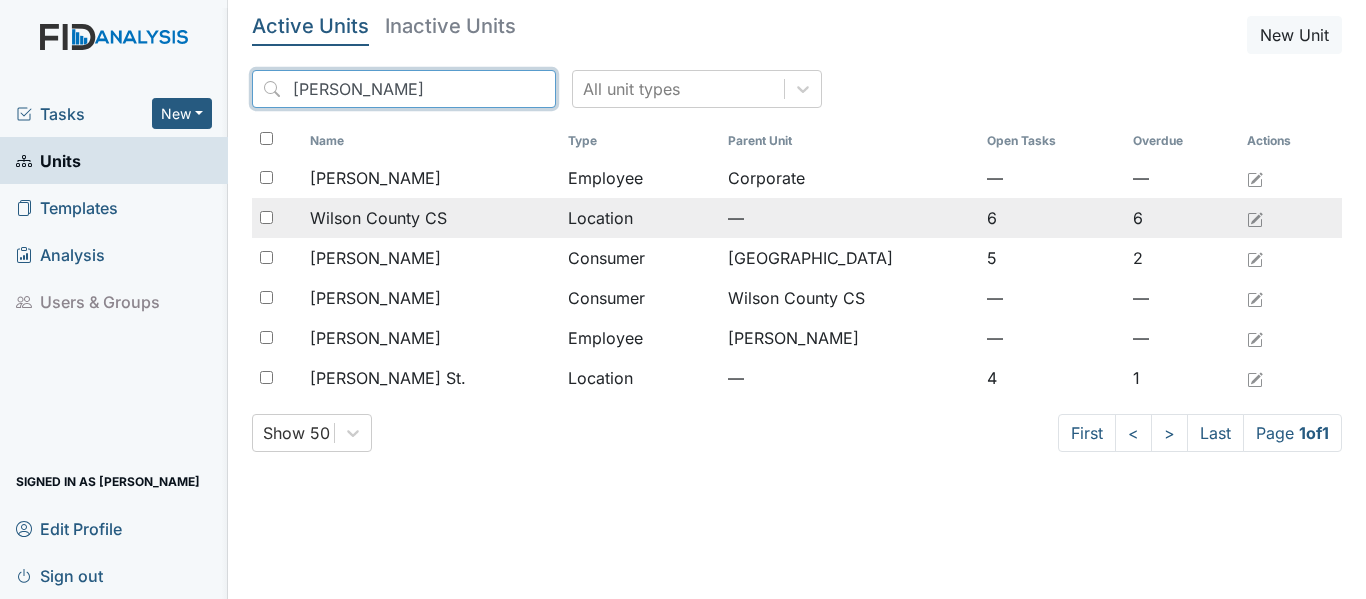 type on "[PERSON_NAME]" 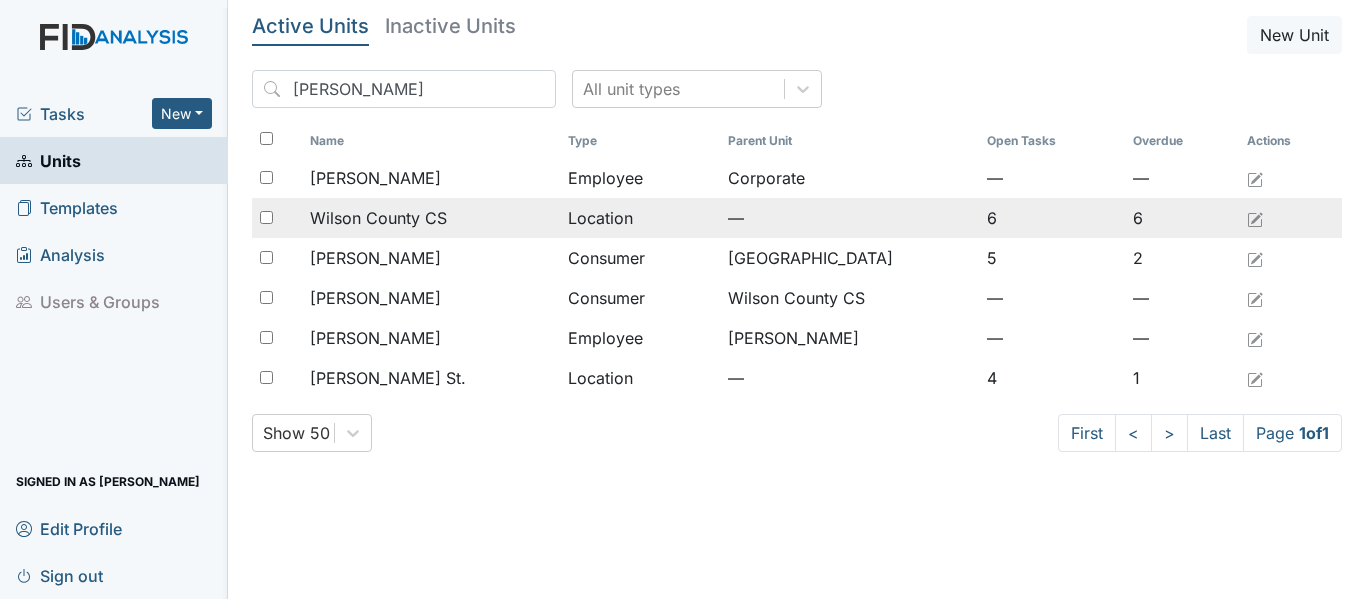 click on "Wilson County CS" at bounding box center (378, 218) 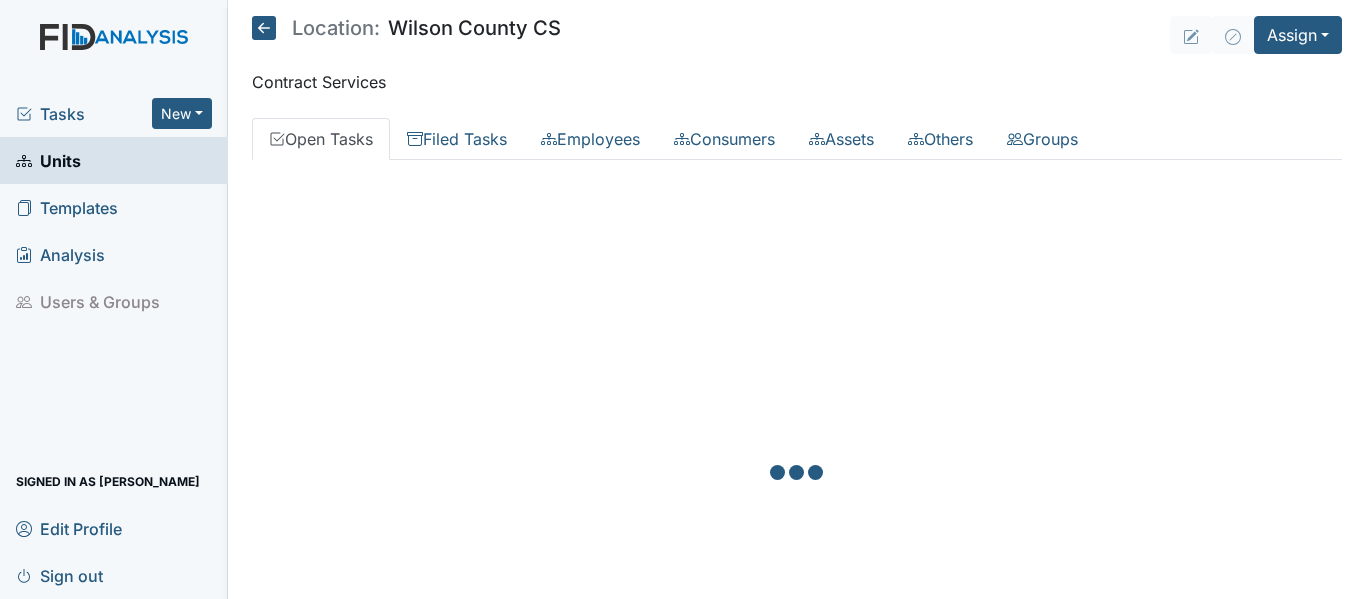 scroll, scrollTop: 0, scrollLeft: 0, axis: both 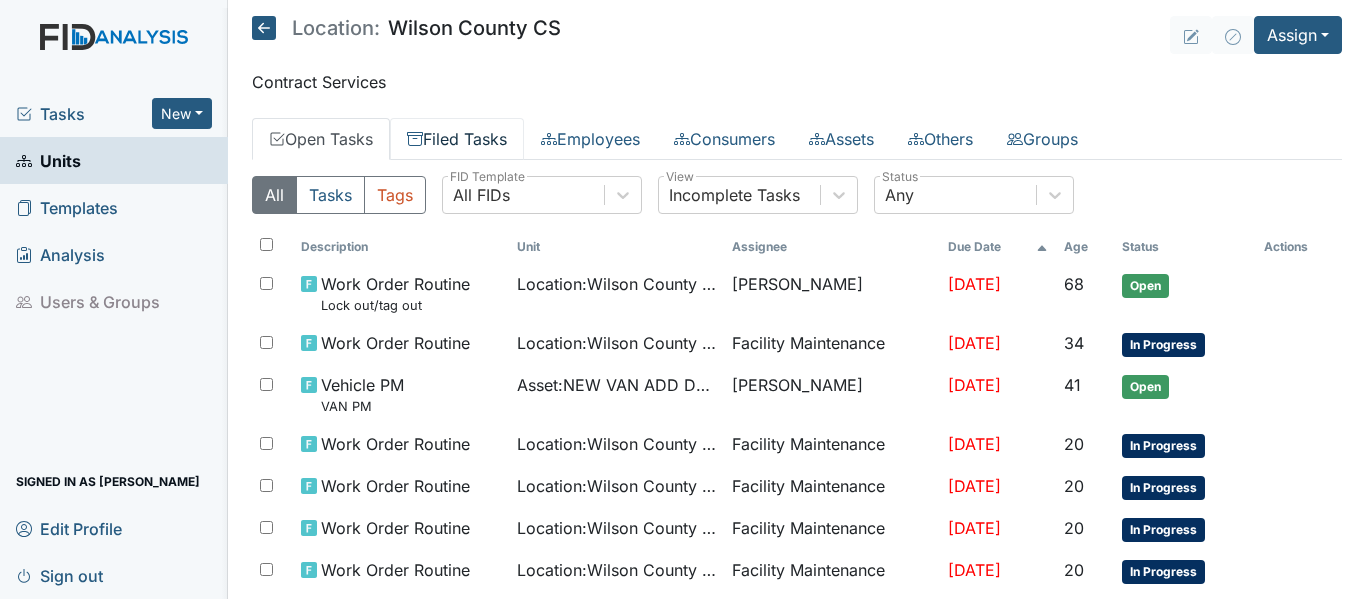 click on "Filed Tasks" at bounding box center (457, 139) 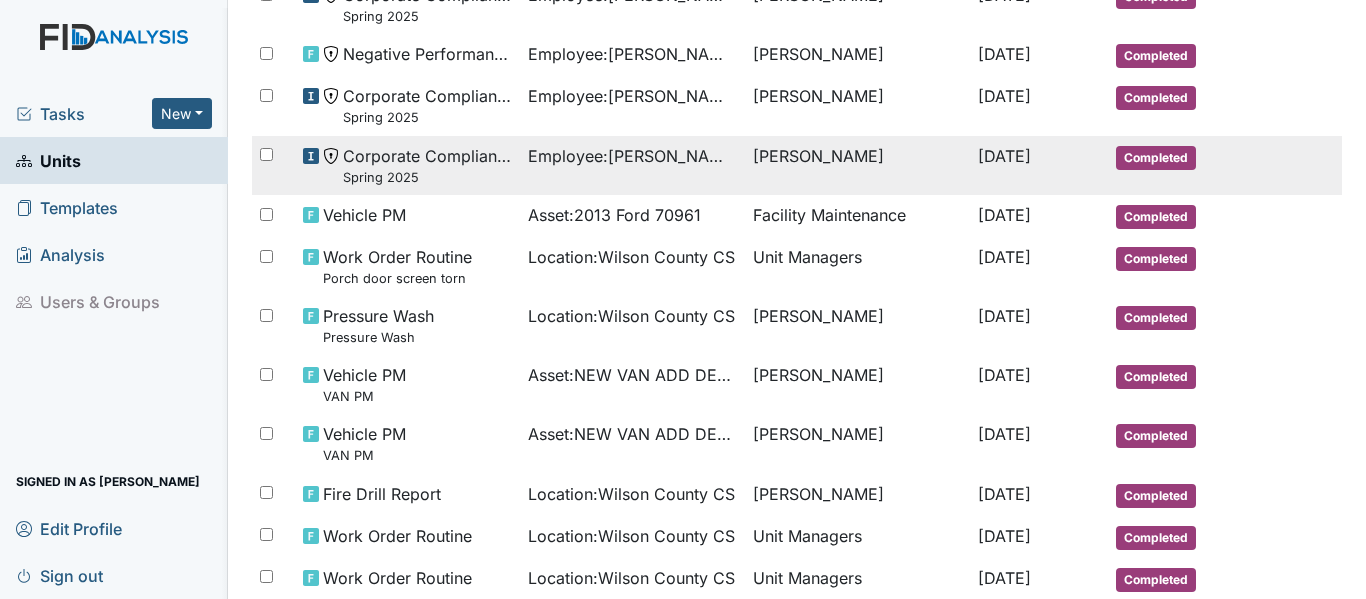 scroll, scrollTop: 700, scrollLeft: 0, axis: vertical 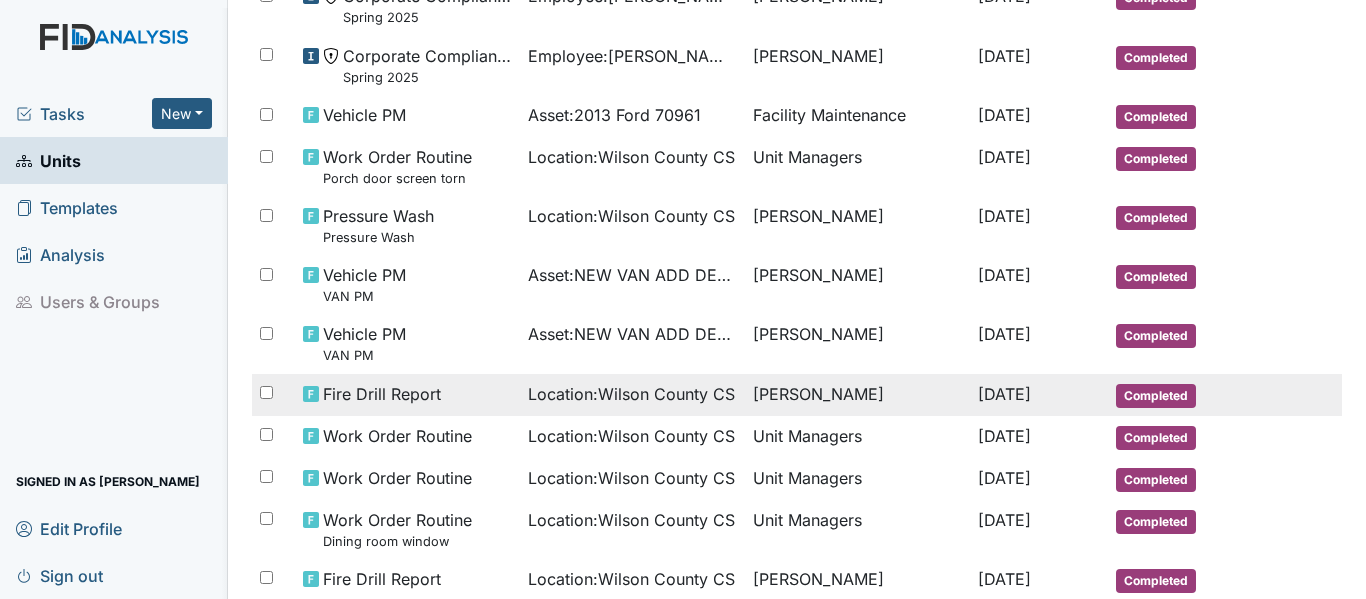 click on "Fire Drill Report" at bounding box center [382, 394] 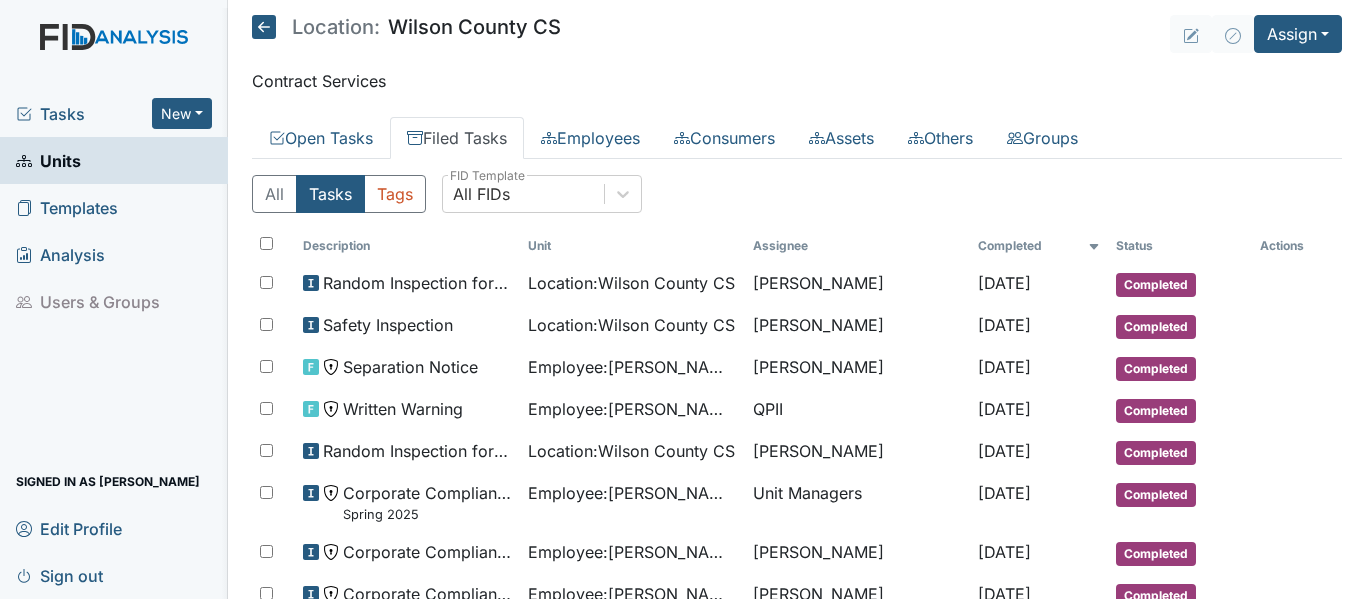 scroll, scrollTop: 0, scrollLeft: 0, axis: both 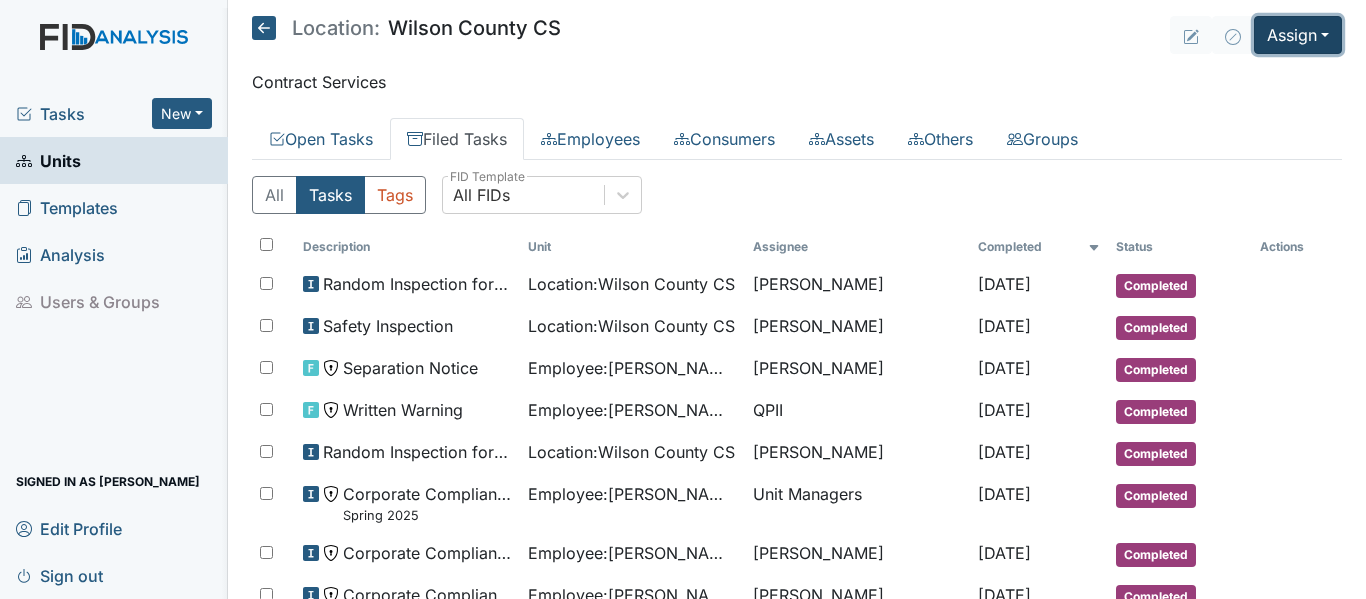 click on "Assign" at bounding box center [1298, 35] 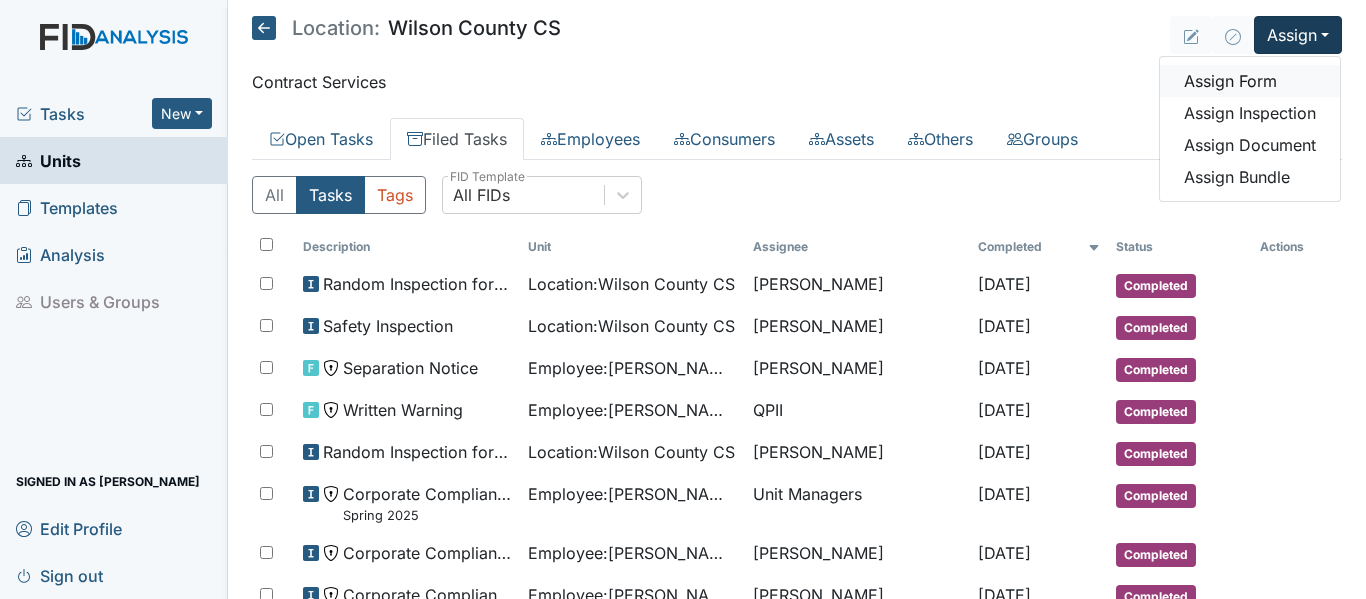 click on "Assign Form" at bounding box center [1250, 81] 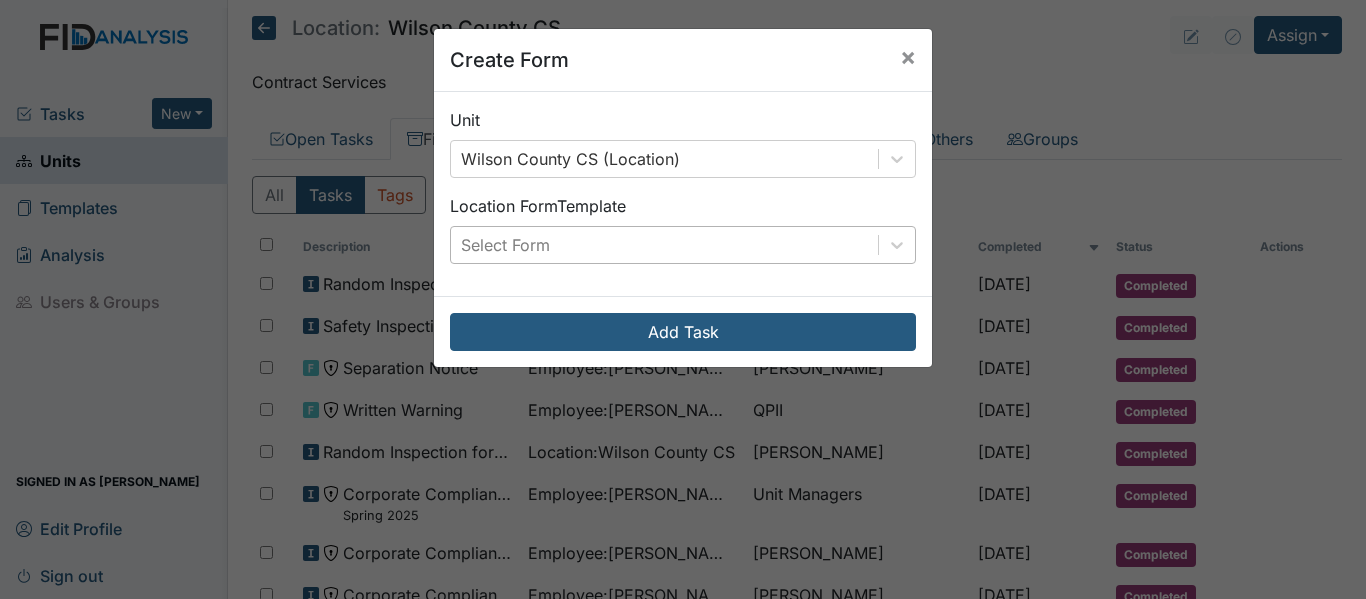 click on "Select Form" at bounding box center (664, 245) 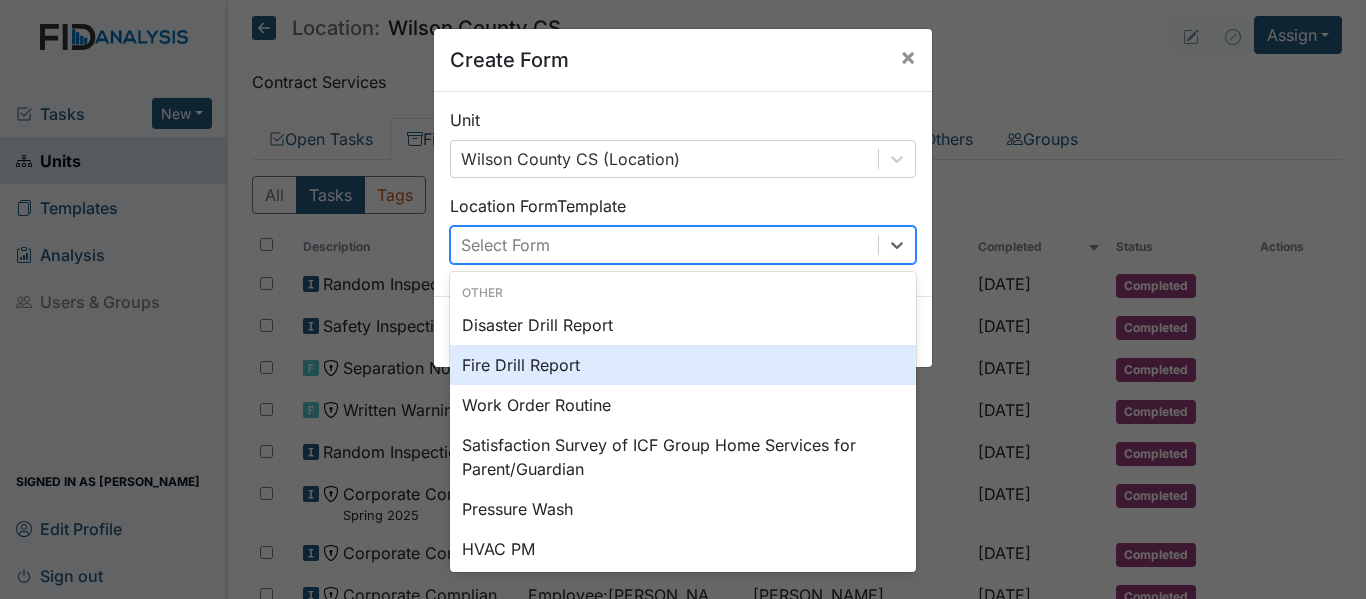 click on "Fire Drill Report" at bounding box center [683, 365] 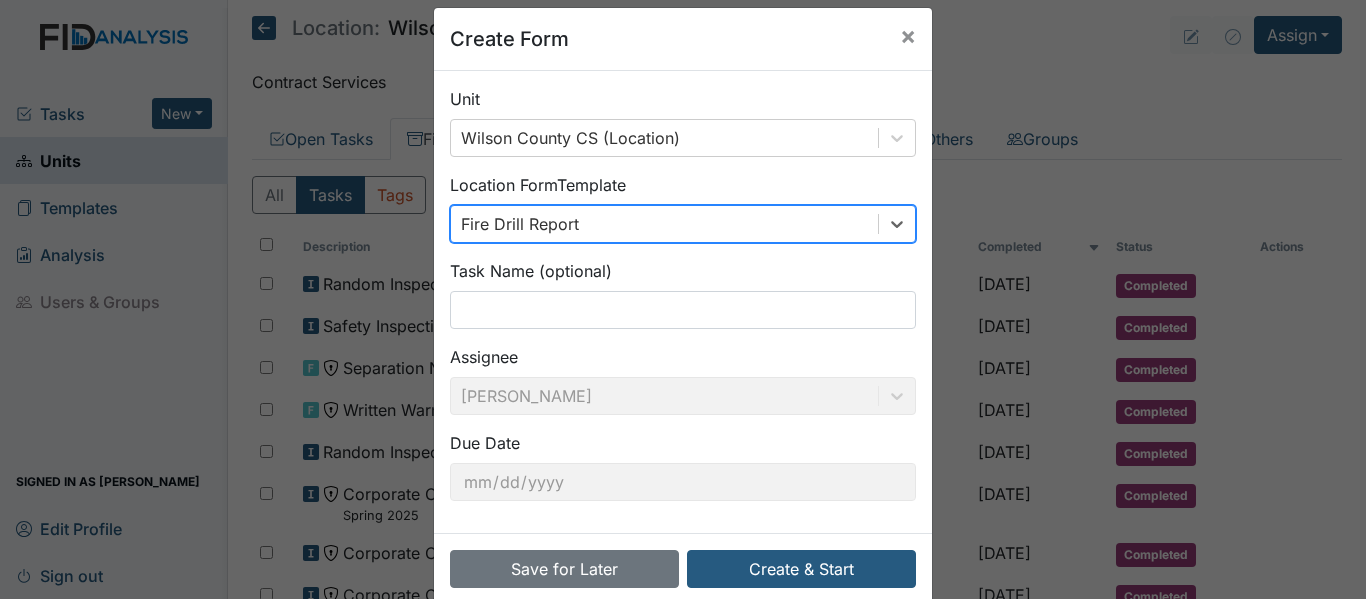 scroll, scrollTop: 55, scrollLeft: 0, axis: vertical 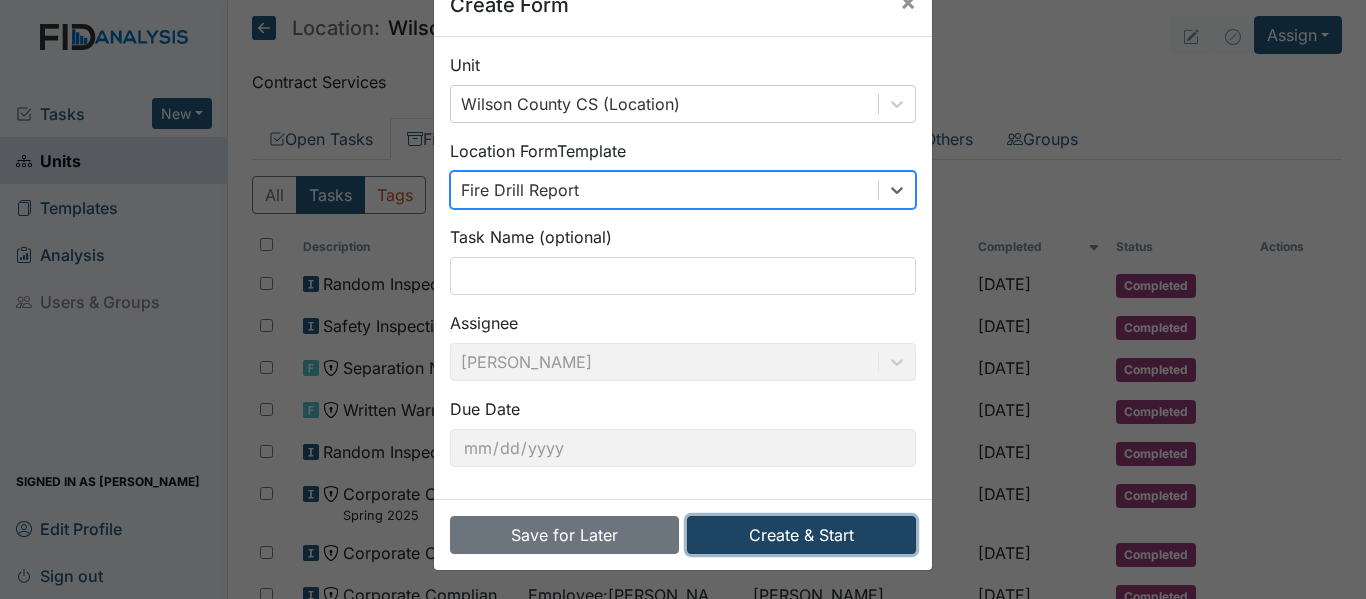 click on "Create & Start" at bounding box center [801, 535] 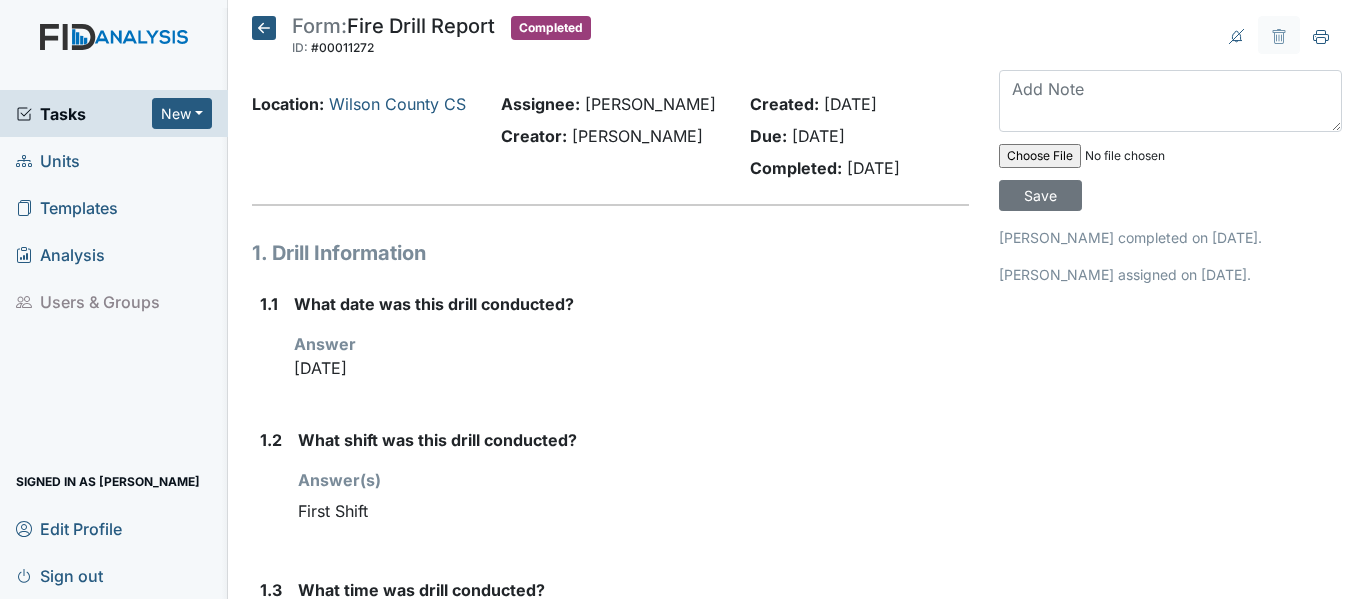 scroll, scrollTop: 0, scrollLeft: 0, axis: both 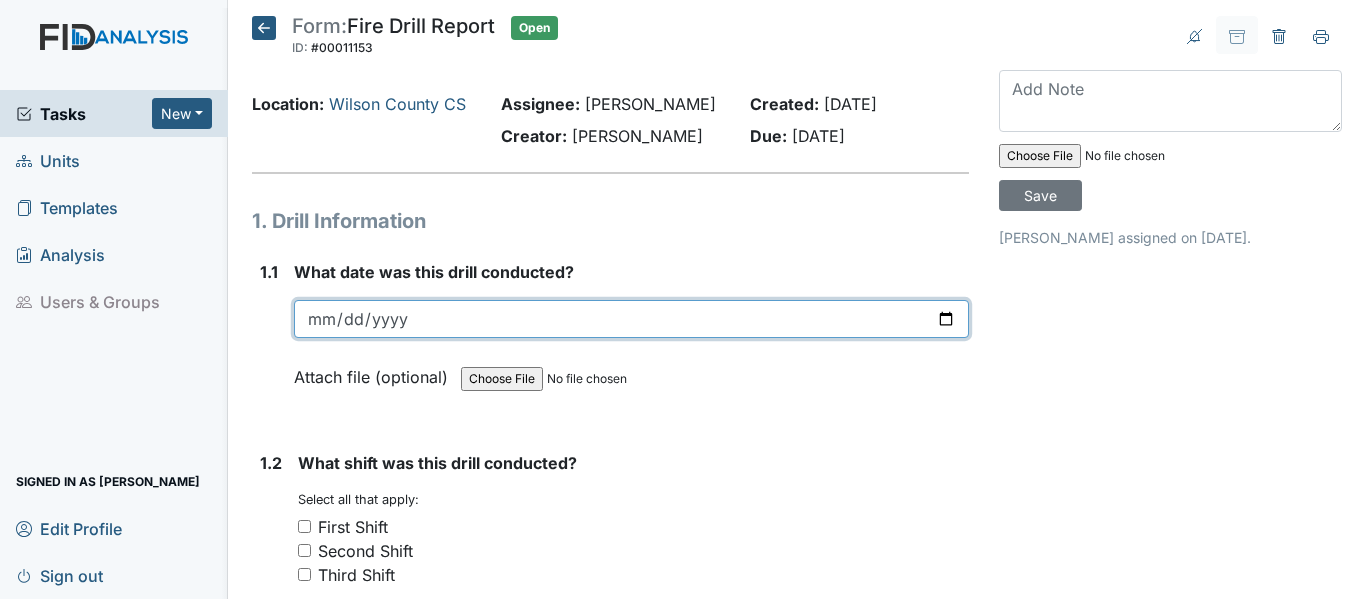 click at bounding box center [631, 319] 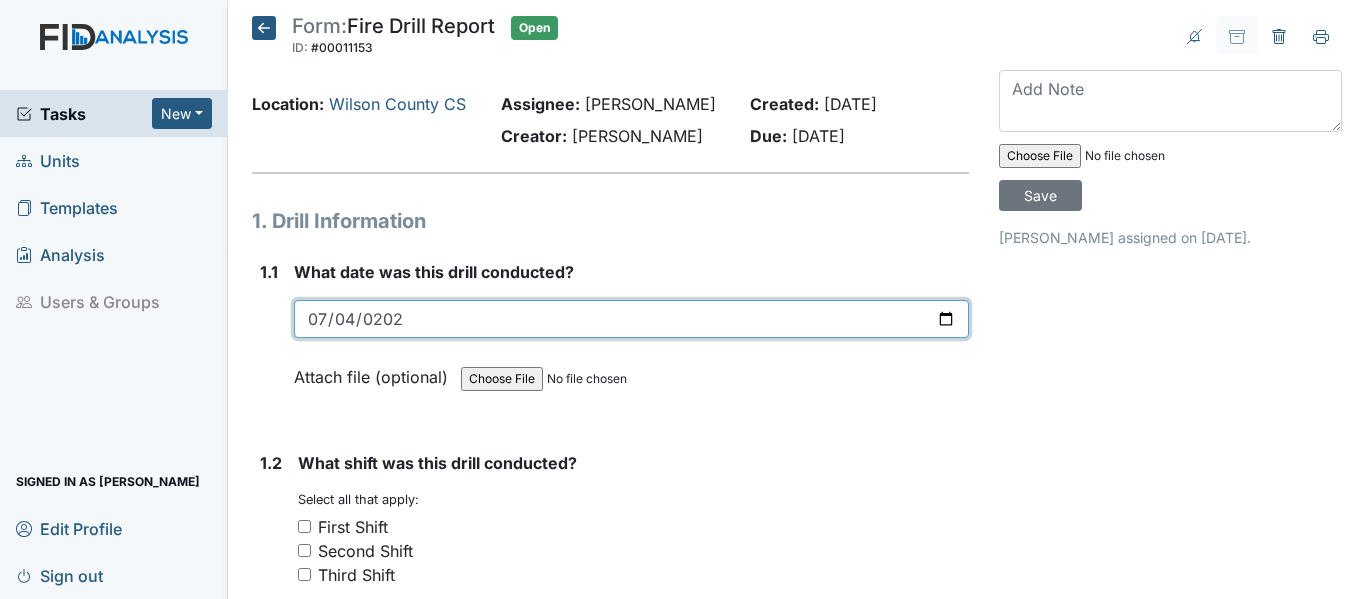 type on "2025-07-04" 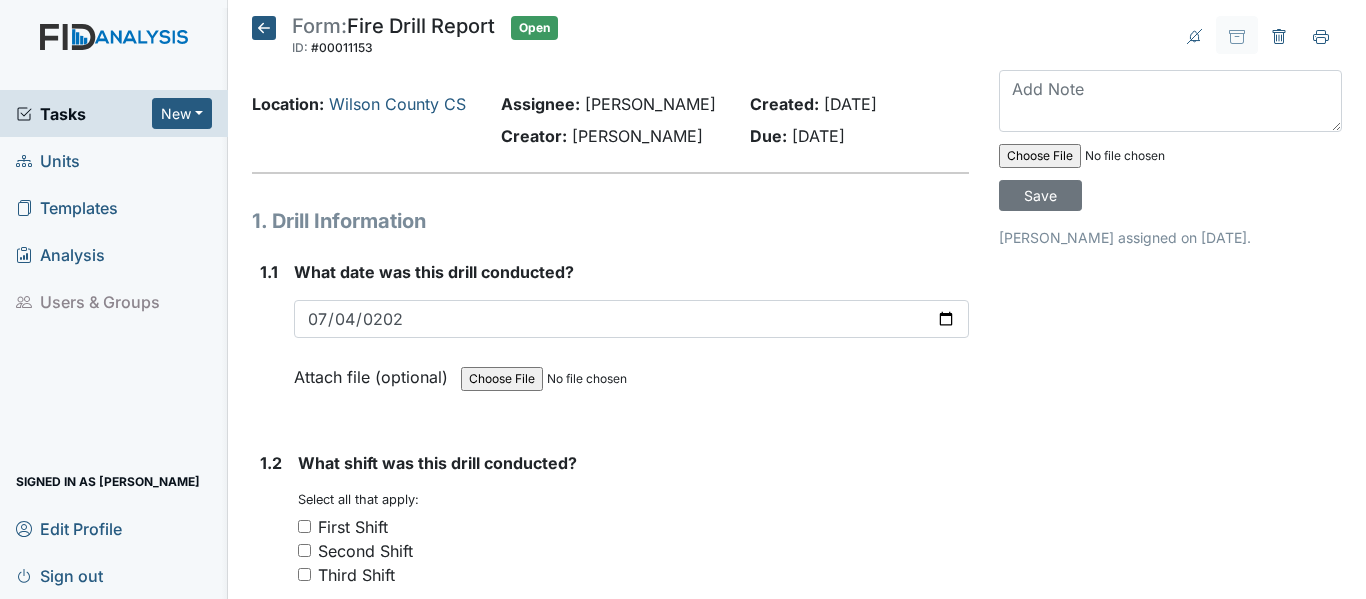 click on "What shift was this drill conducted?
You must select one or more of the below options.
Select all that apply:
First Shift
Second Shift
Third Shift" at bounding box center [633, 519] 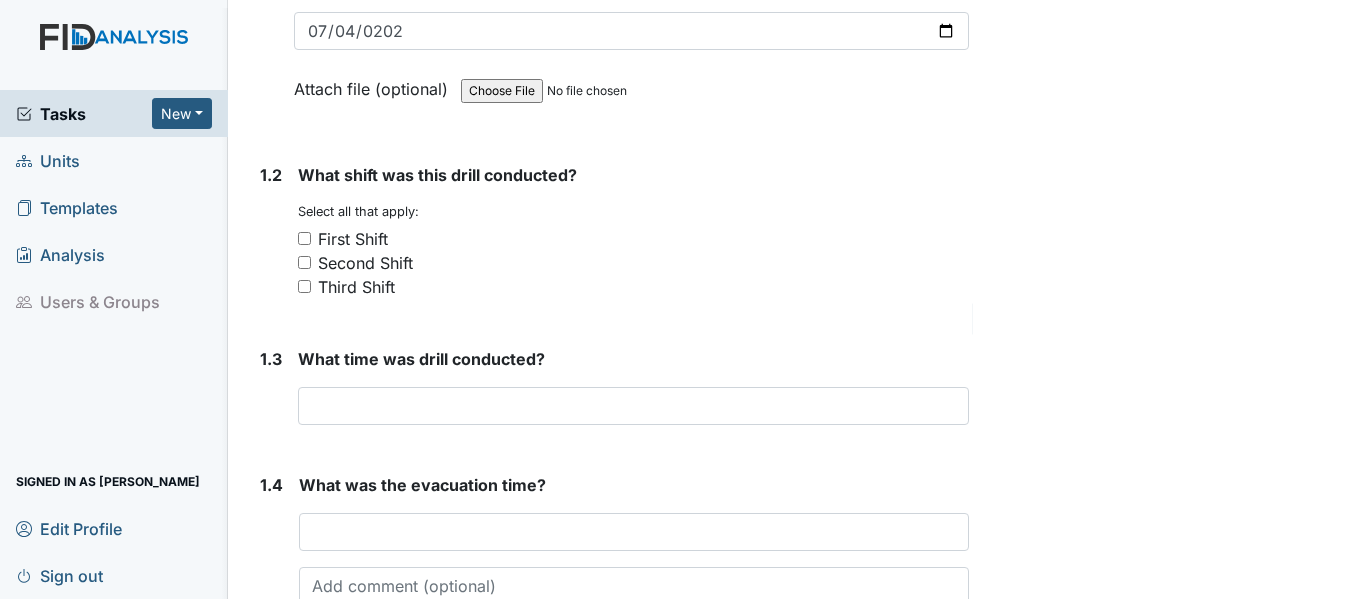 scroll, scrollTop: 300, scrollLeft: 0, axis: vertical 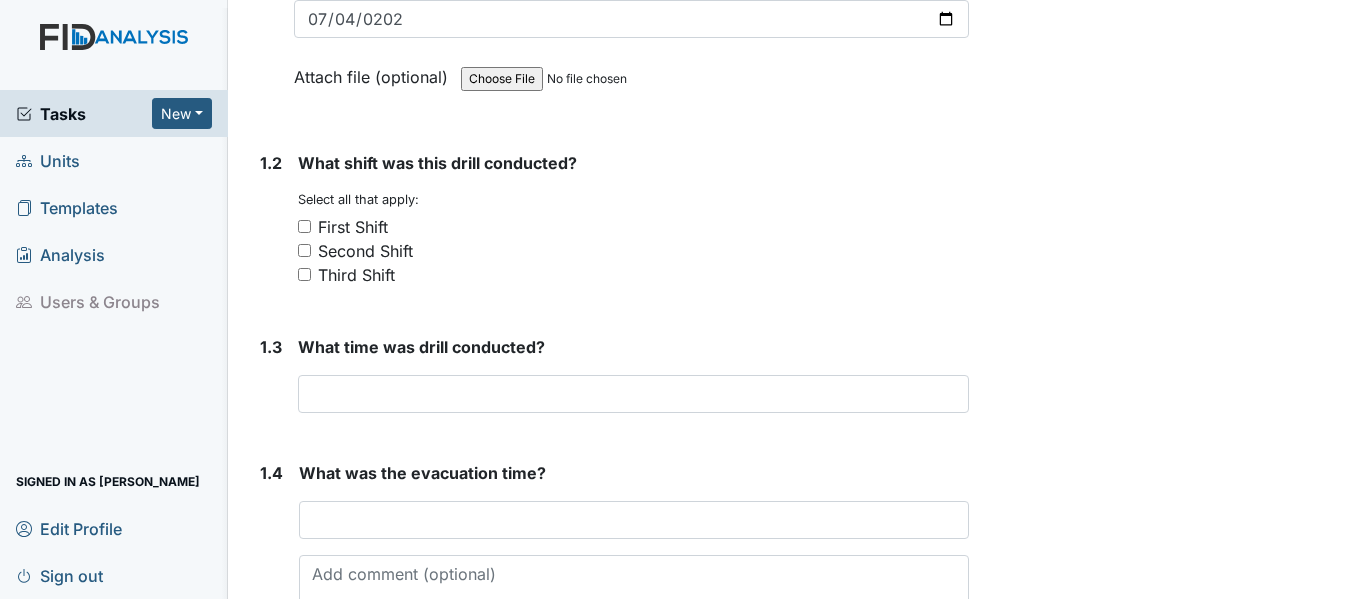 click on "First Shift" at bounding box center [353, 227] 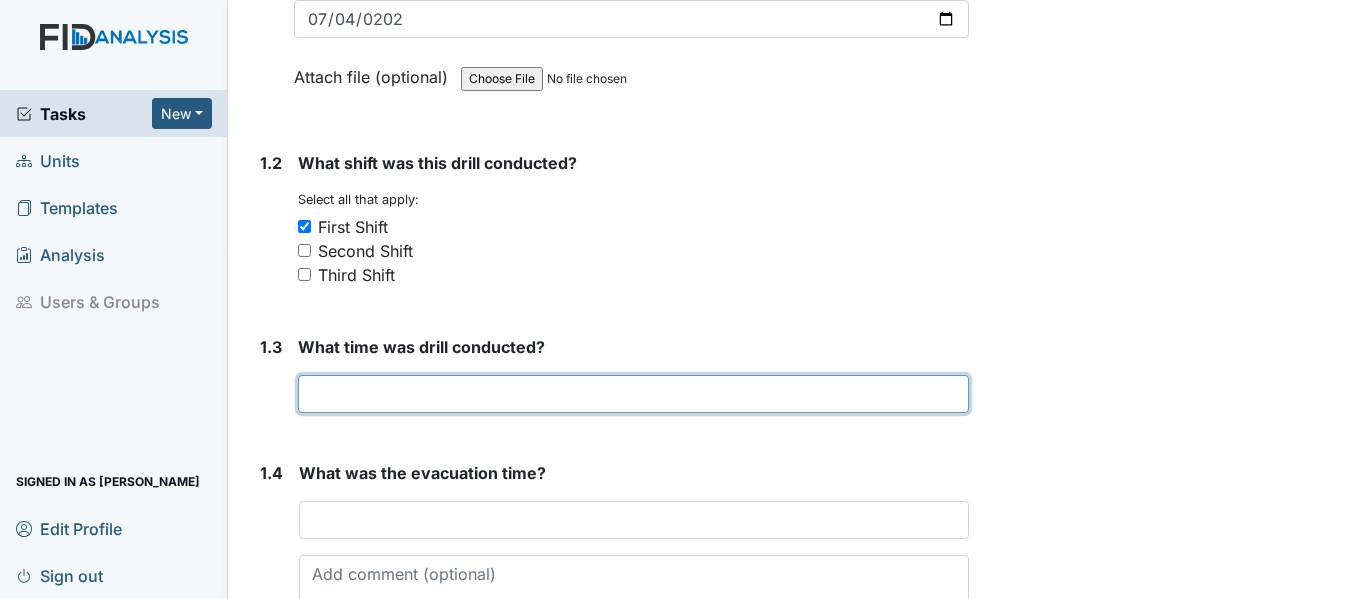 click at bounding box center [633, 394] 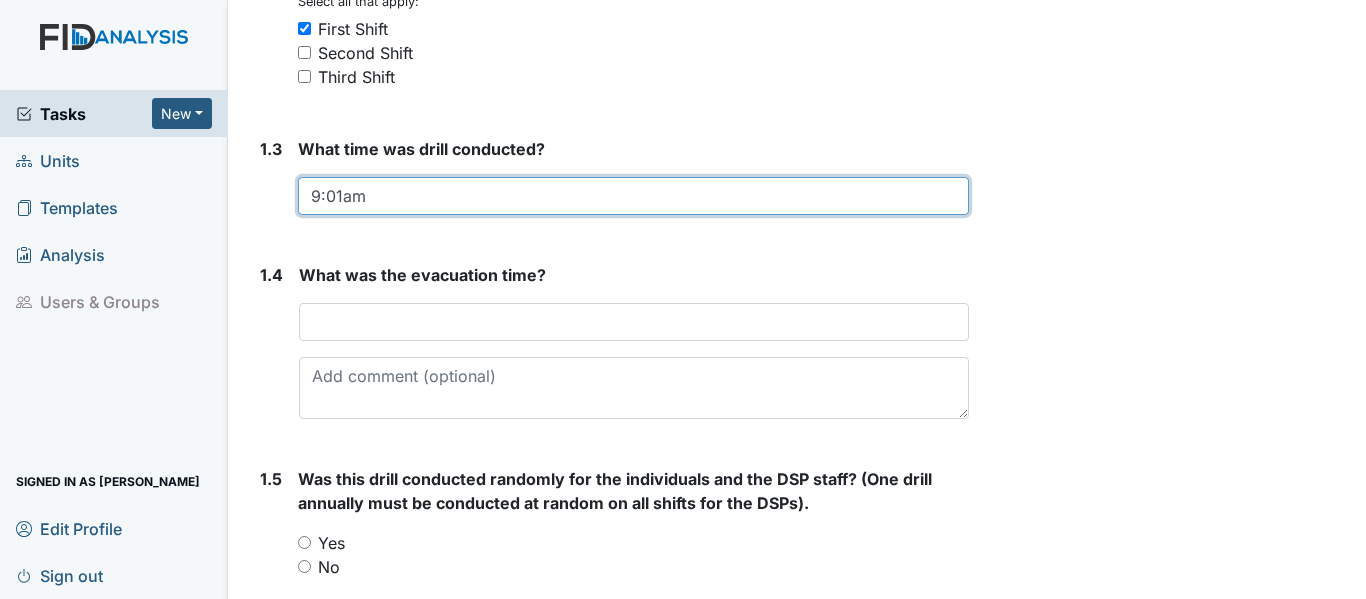 scroll, scrollTop: 500, scrollLeft: 0, axis: vertical 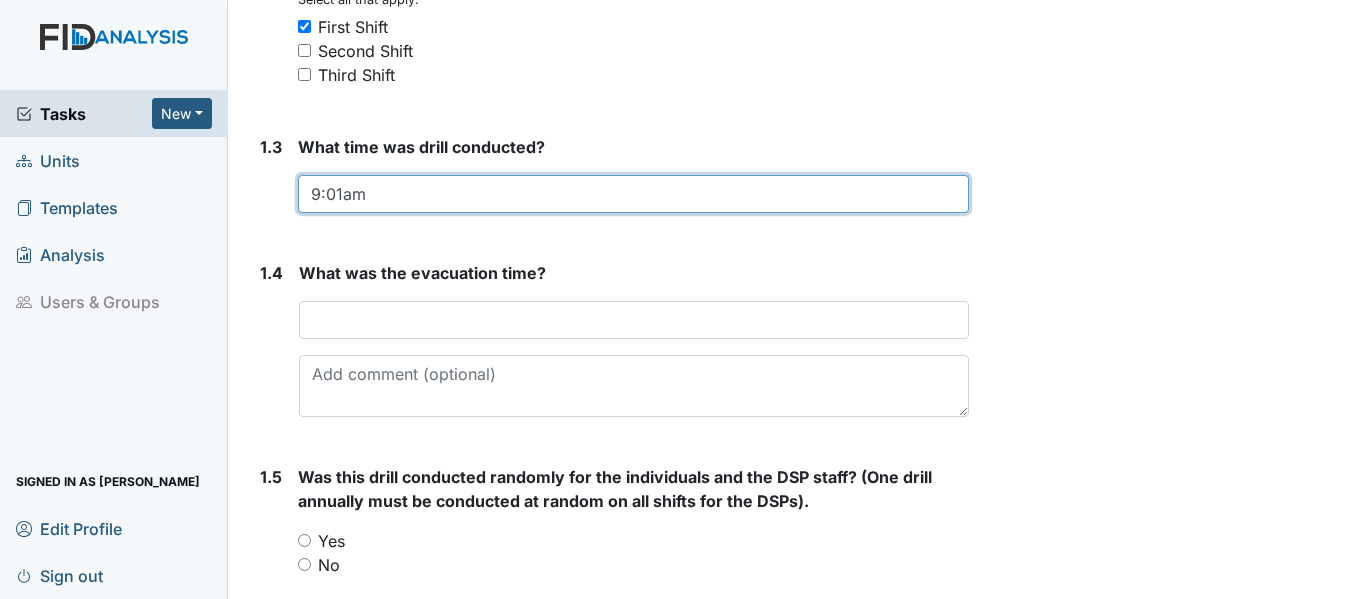 type on "9:01am" 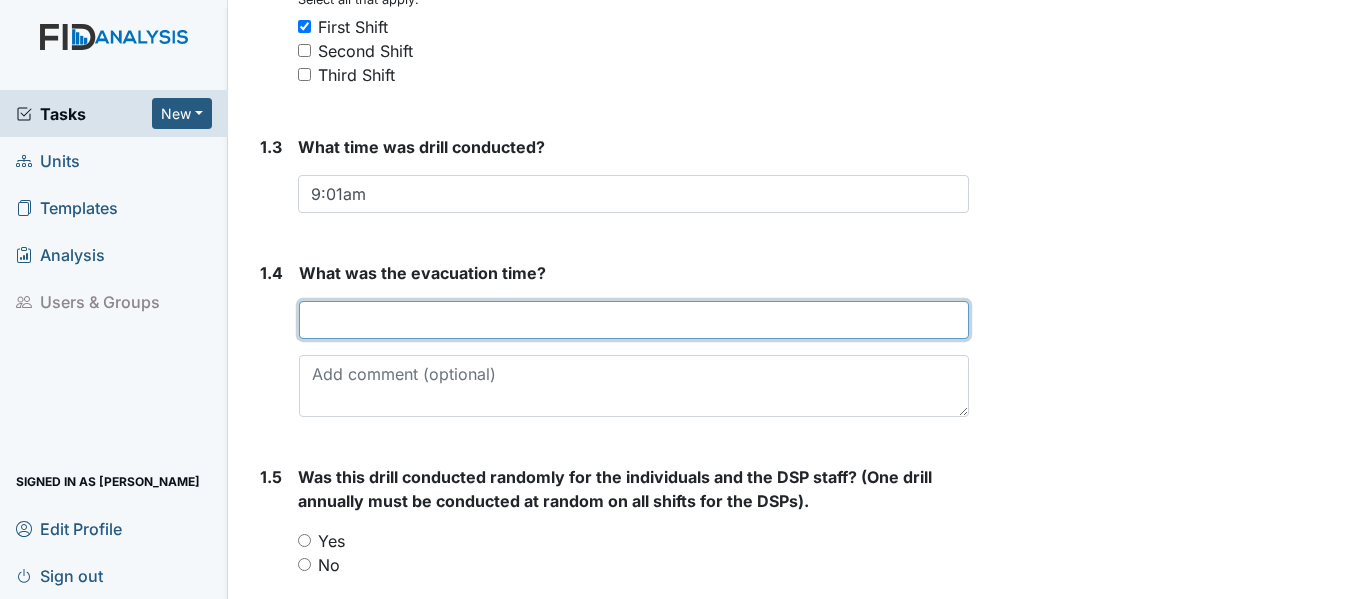 click at bounding box center [634, 320] 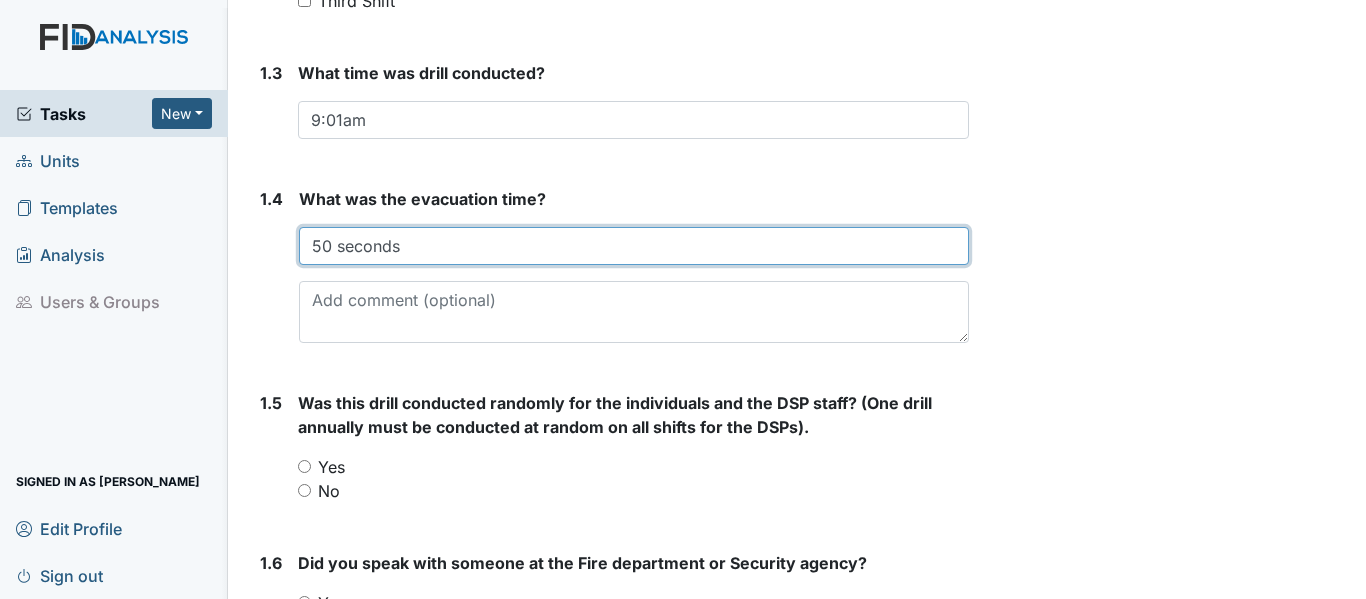 scroll, scrollTop: 700, scrollLeft: 0, axis: vertical 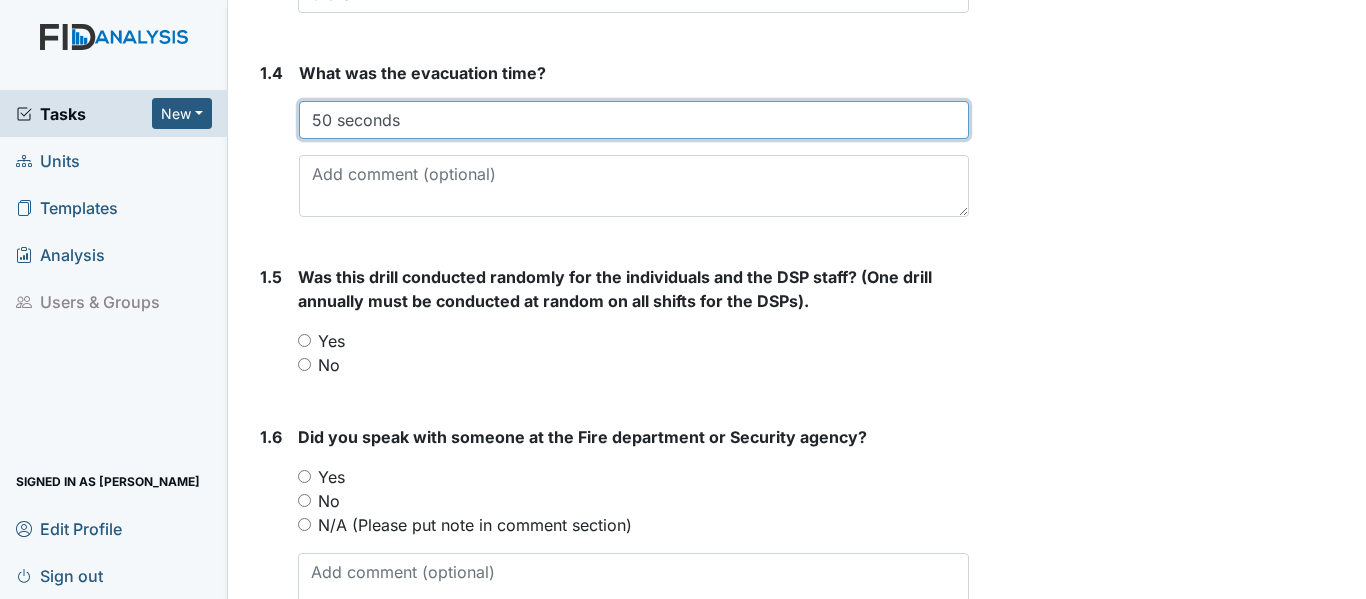 type on "50 seconds" 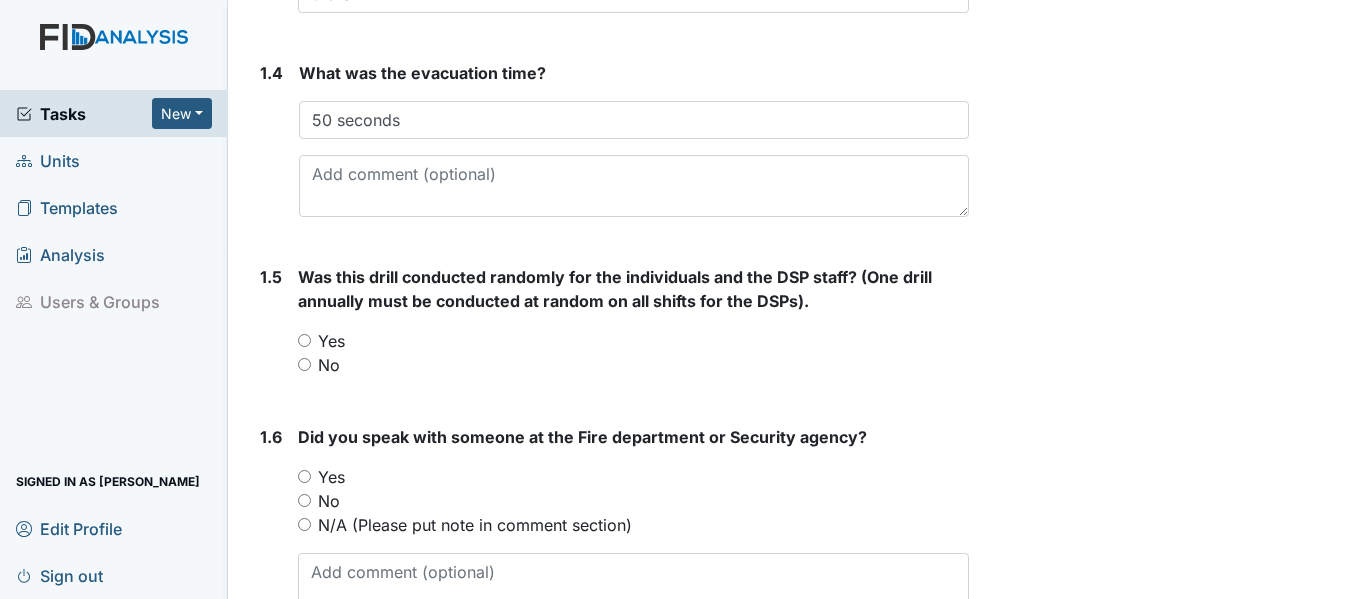 click on "Yes" at bounding box center (331, 341) 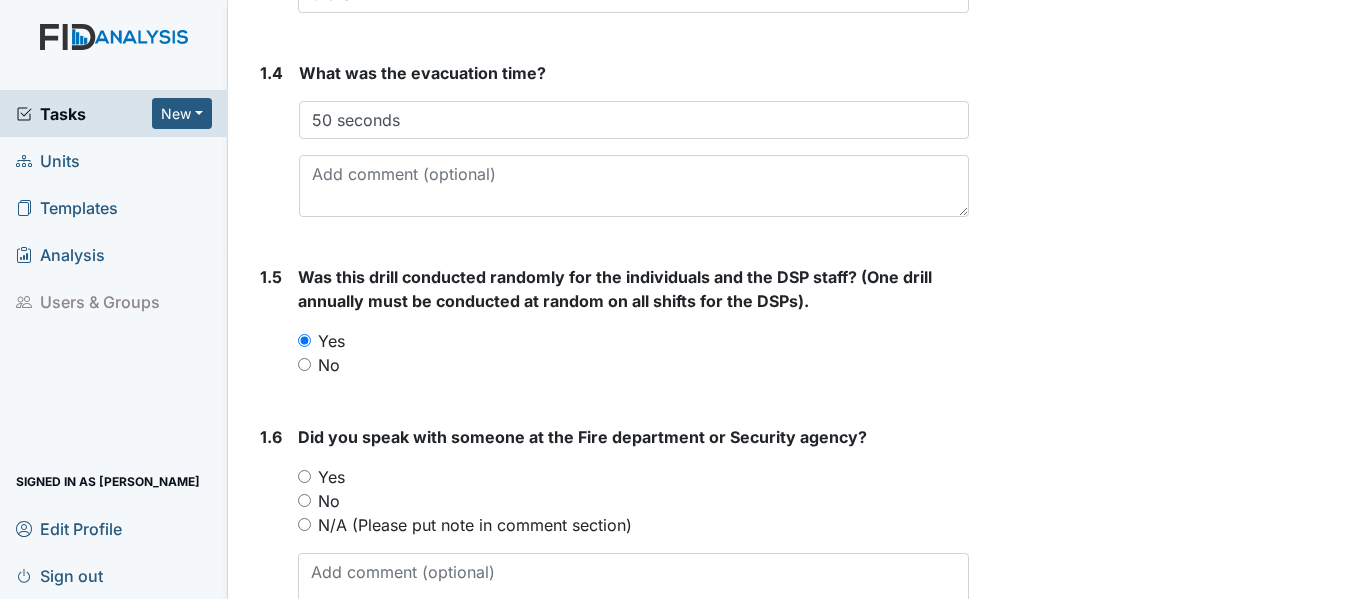 scroll, scrollTop: 800, scrollLeft: 0, axis: vertical 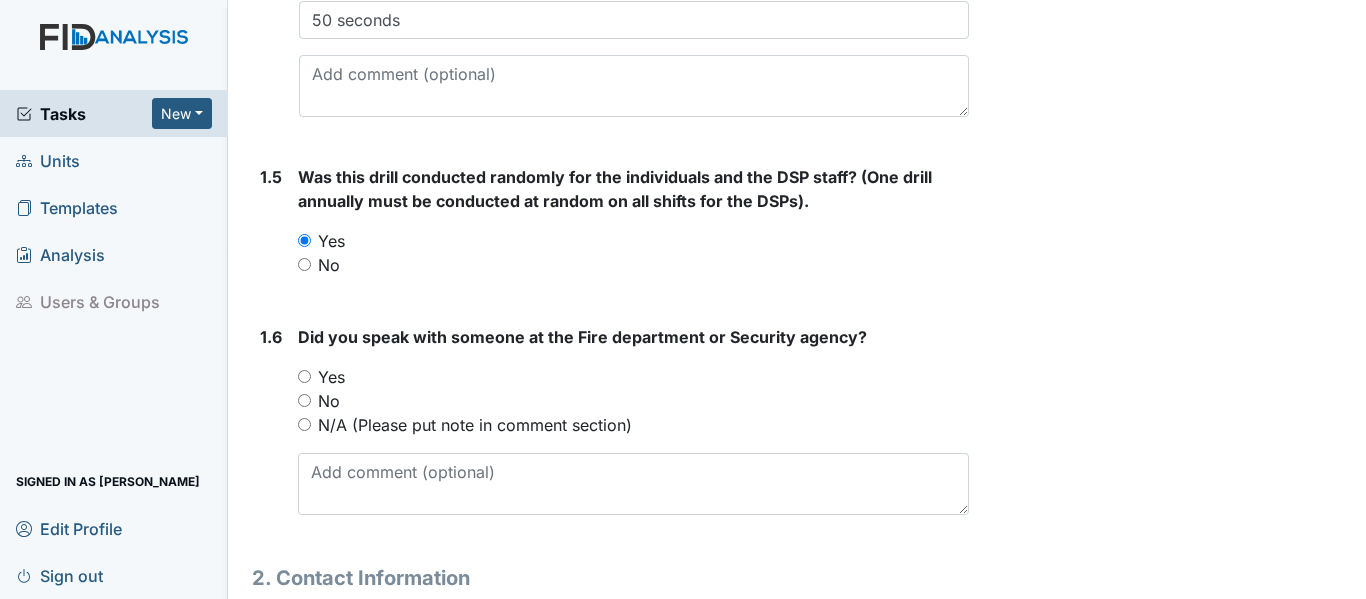 click on "No" at bounding box center [329, 265] 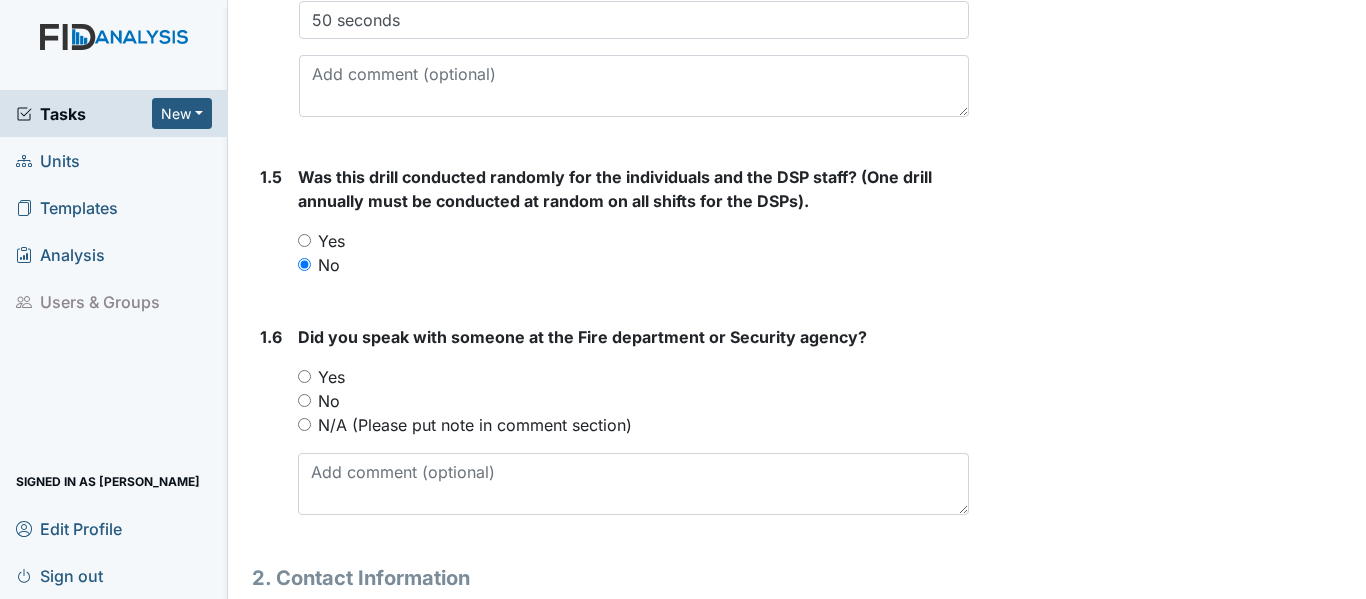 click on "Yes" at bounding box center (331, 377) 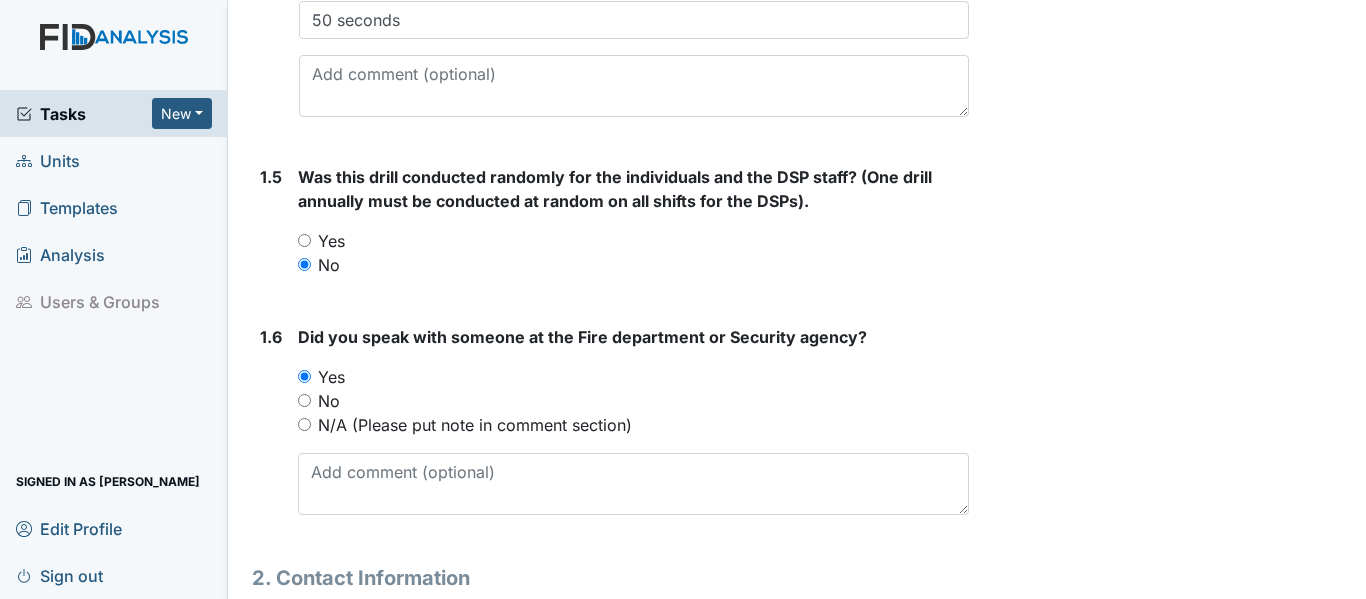 scroll, scrollTop: 900, scrollLeft: 0, axis: vertical 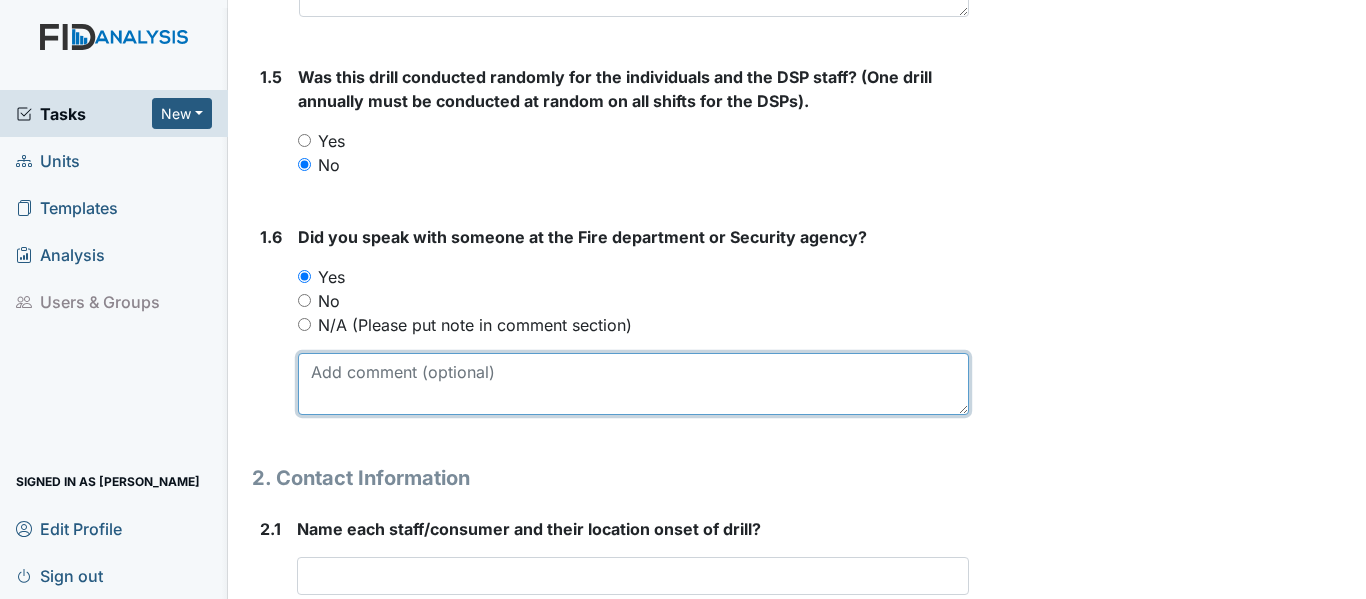 click at bounding box center [633, 384] 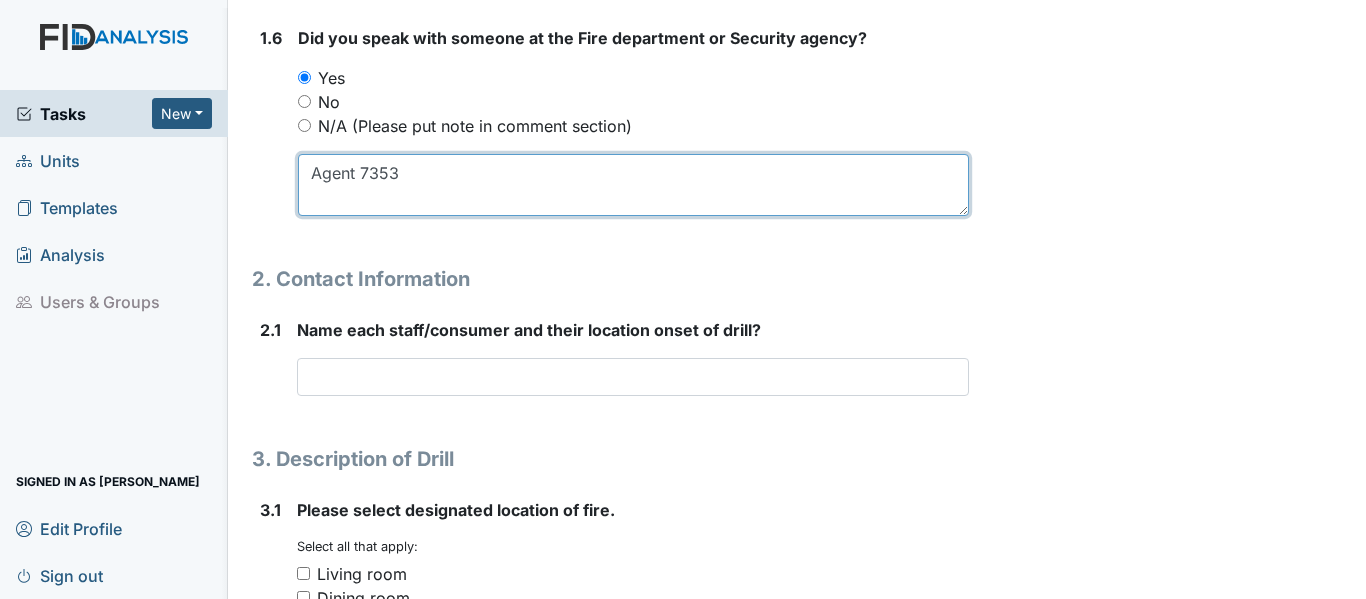 scroll, scrollTop: 1100, scrollLeft: 0, axis: vertical 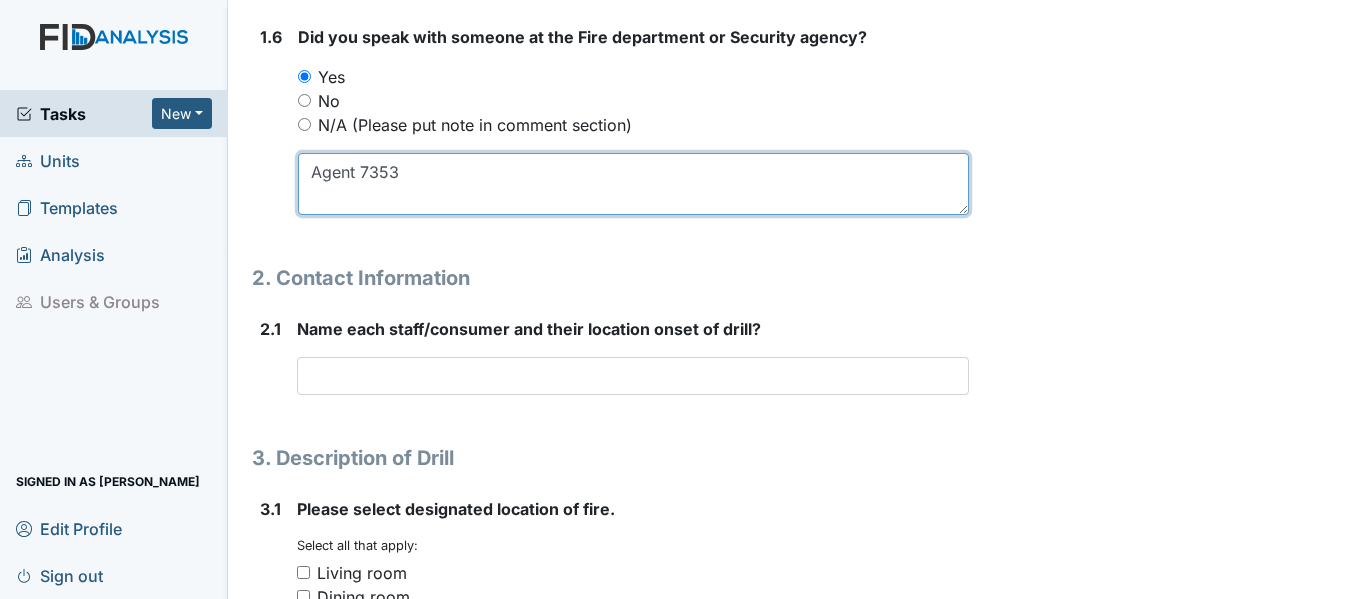 type on "Agent 7353" 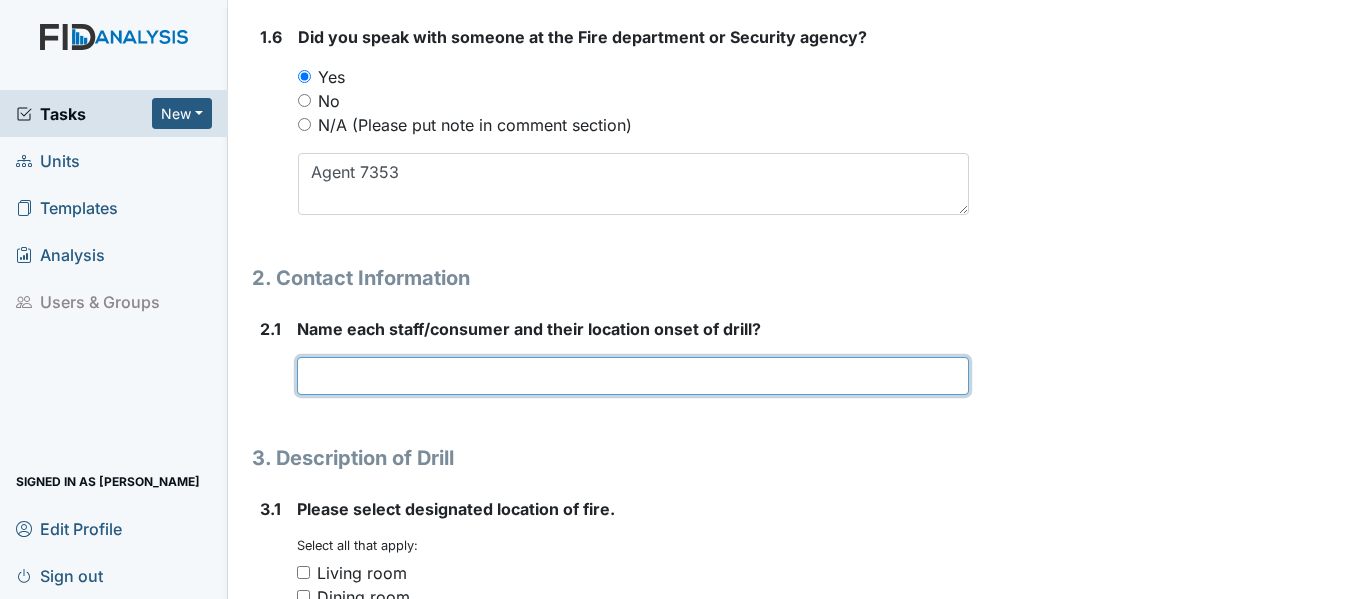 click at bounding box center (633, 376) 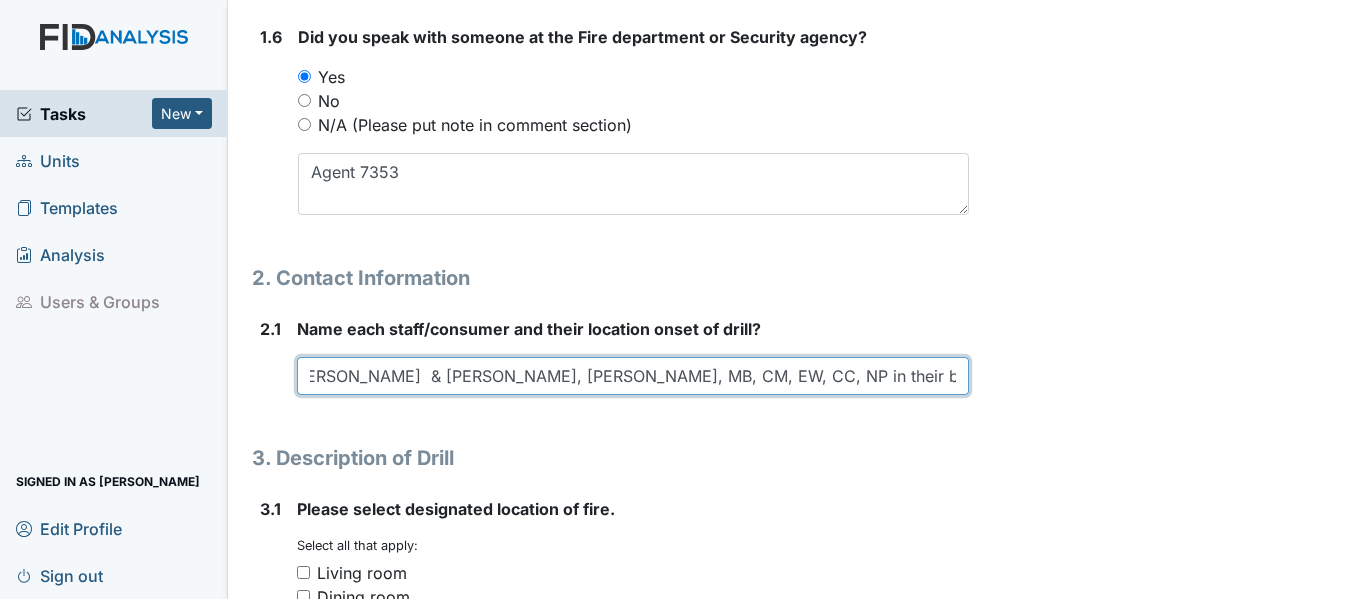 scroll, scrollTop: 0, scrollLeft: 25, axis: horizontal 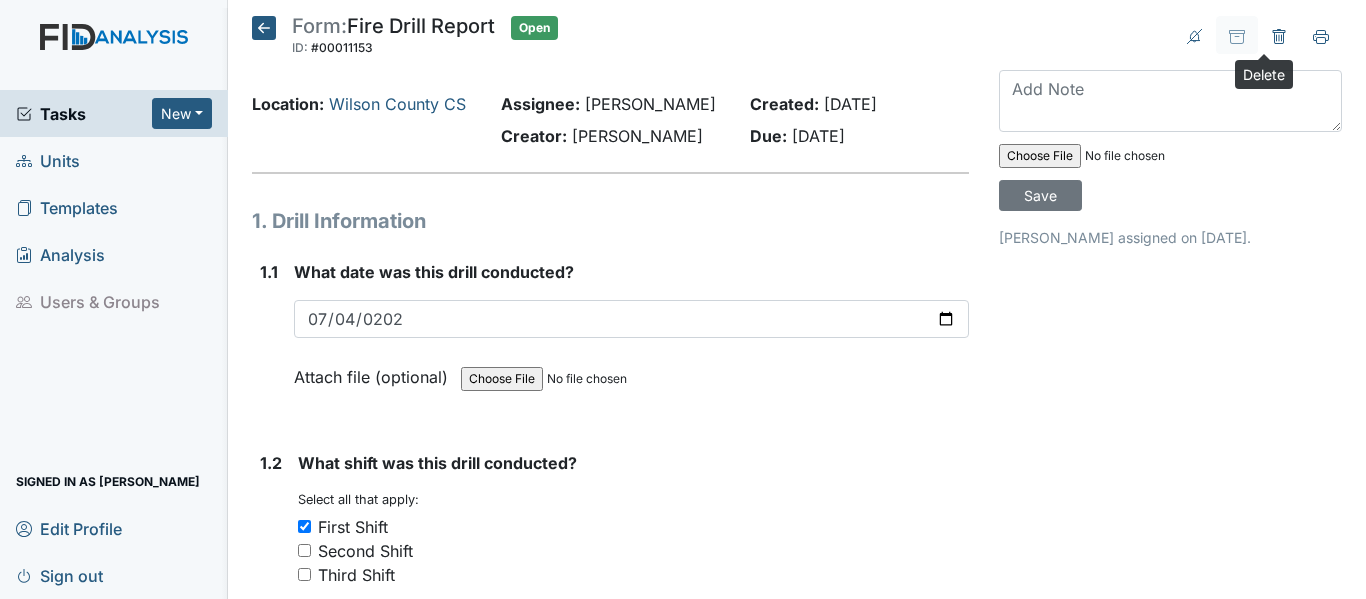 type on "Linda Roberson  & Angela Sanders-Kitchen, JT, MB, CM, EW, CC, NP in their bedrooms." 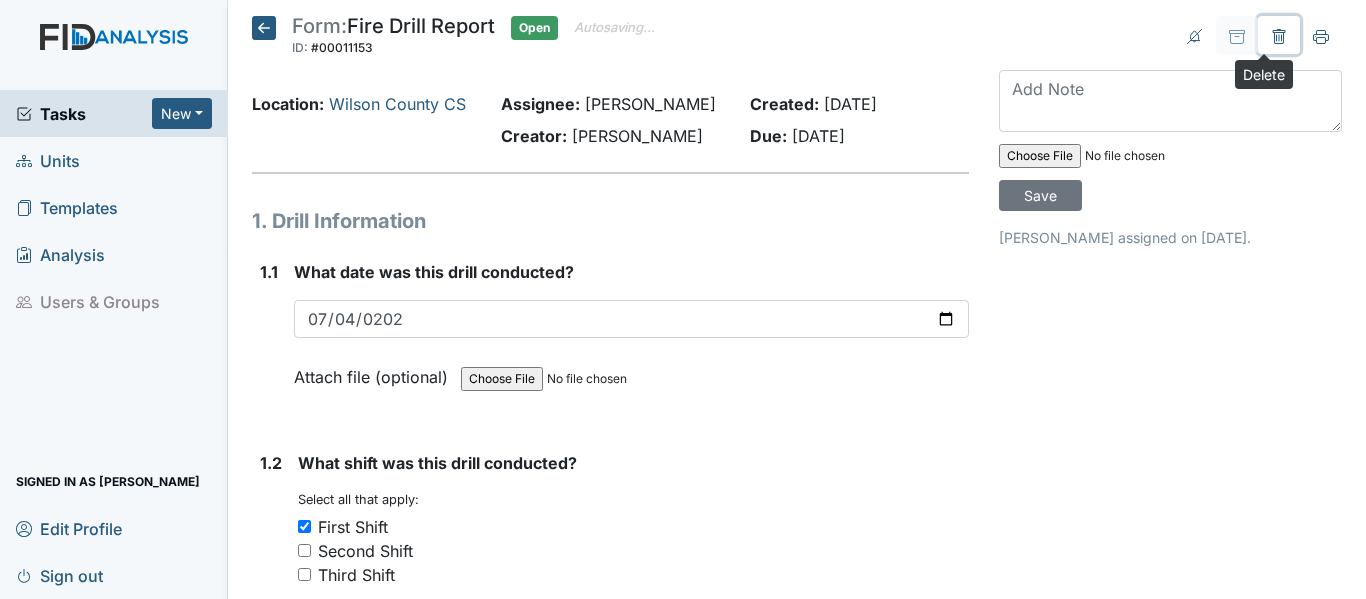 scroll, scrollTop: 0, scrollLeft: 0, axis: both 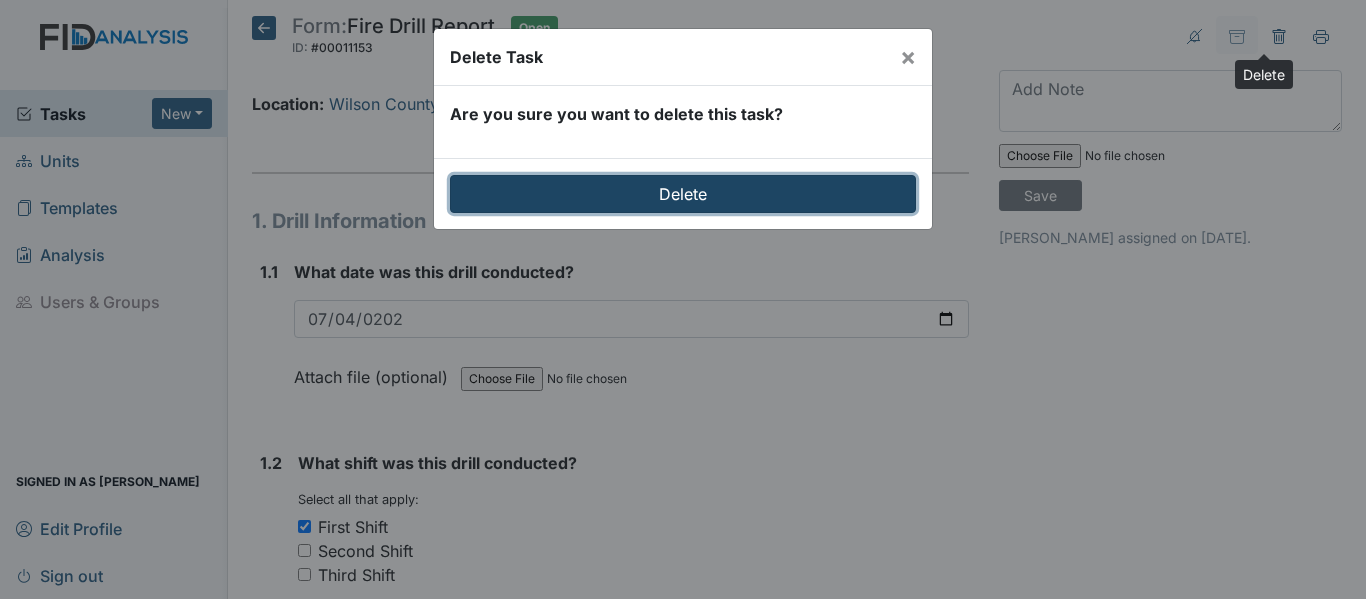 click on "Delete" at bounding box center [683, 194] 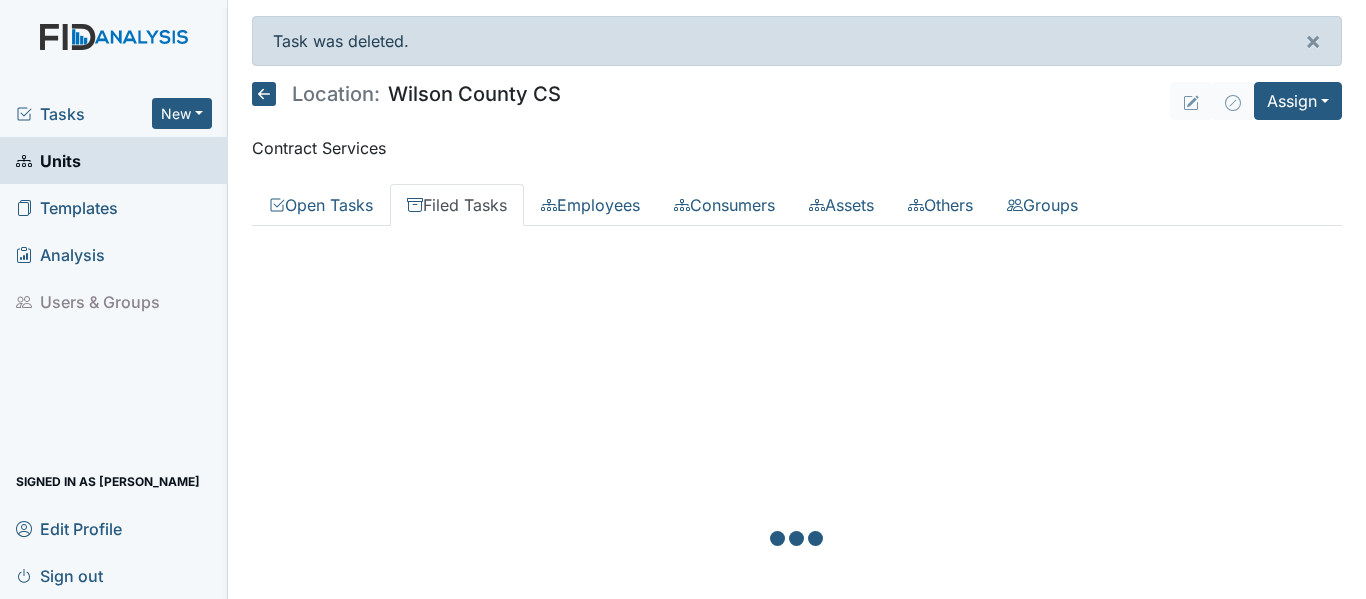 scroll, scrollTop: 0, scrollLeft: 0, axis: both 